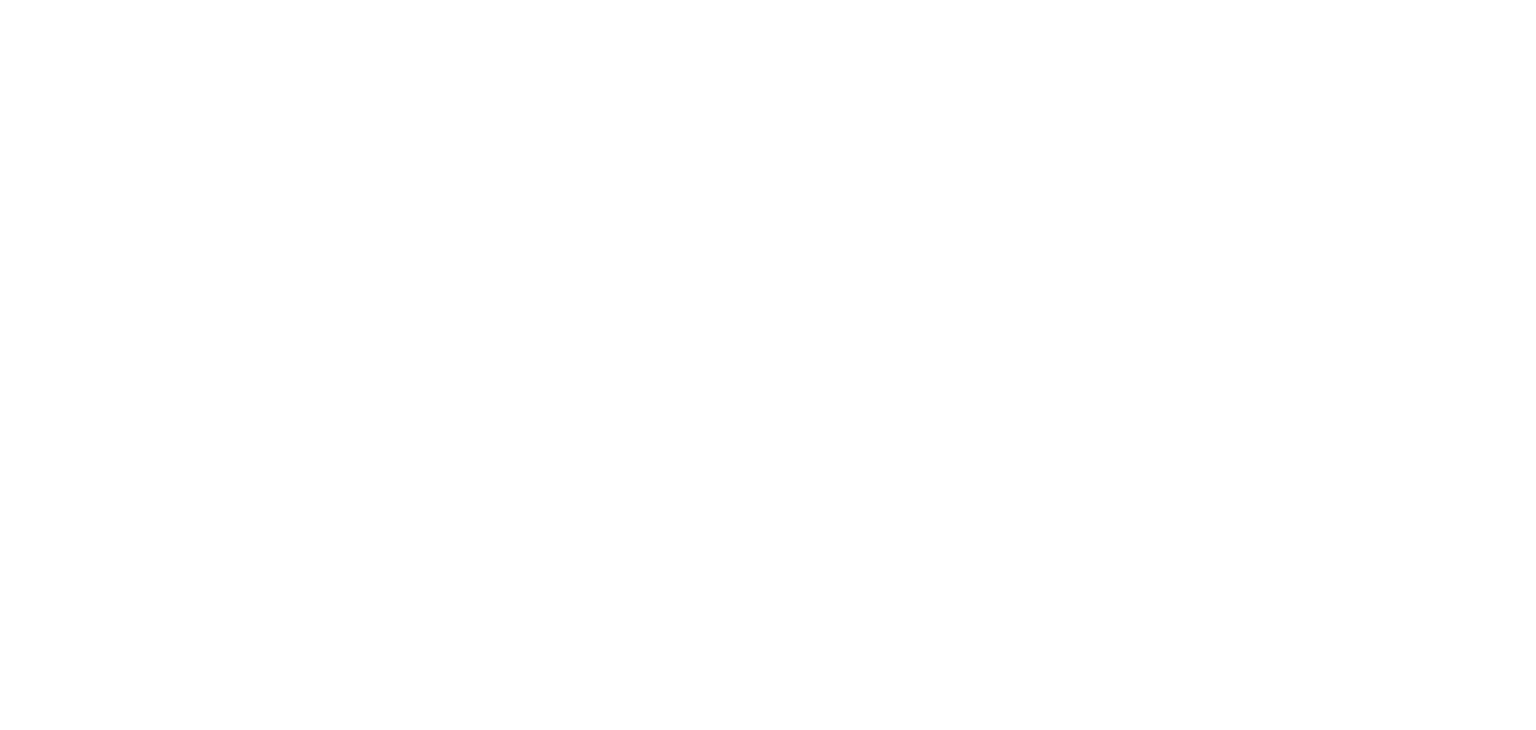 scroll, scrollTop: 0, scrollLeft: 0, axis: both 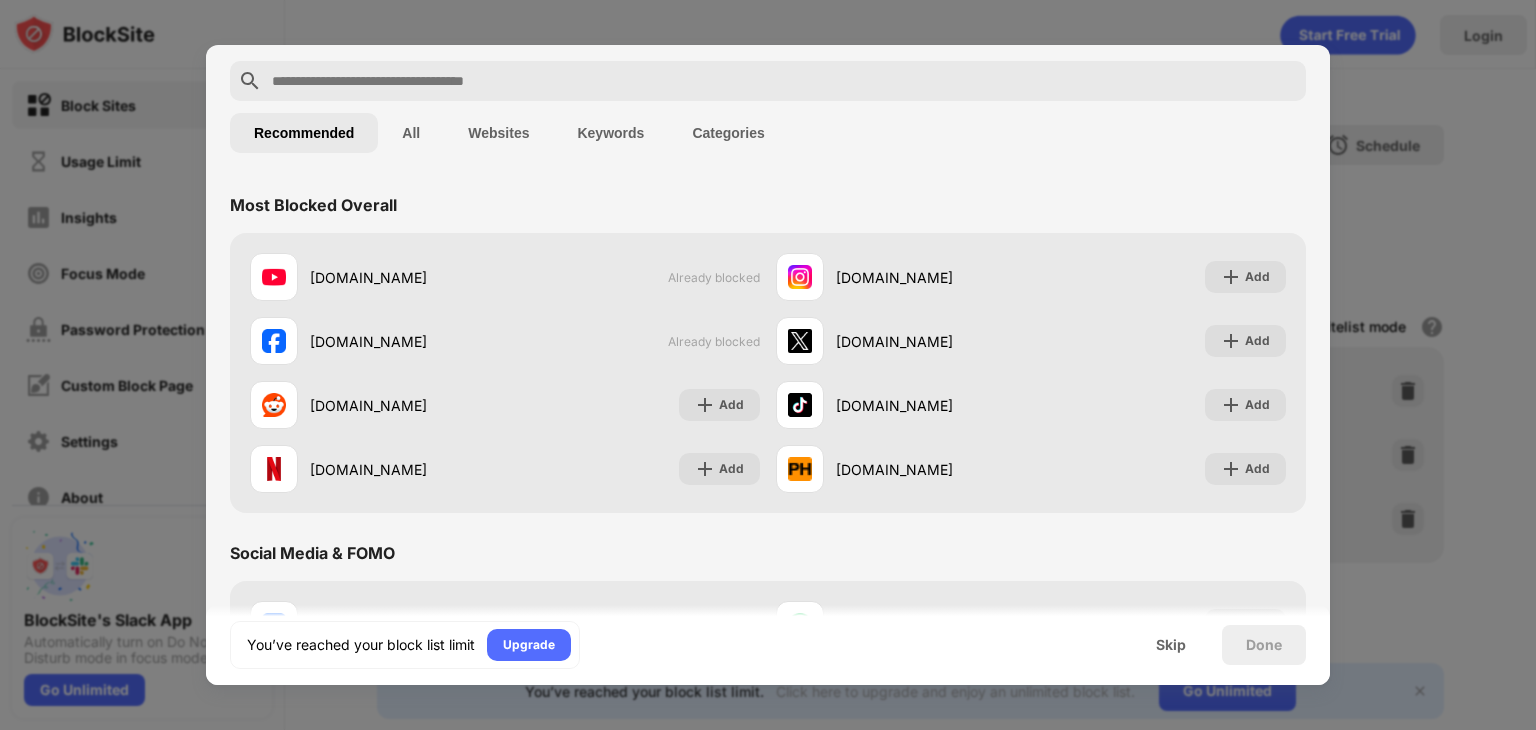 click at bounding box center (784, 81) 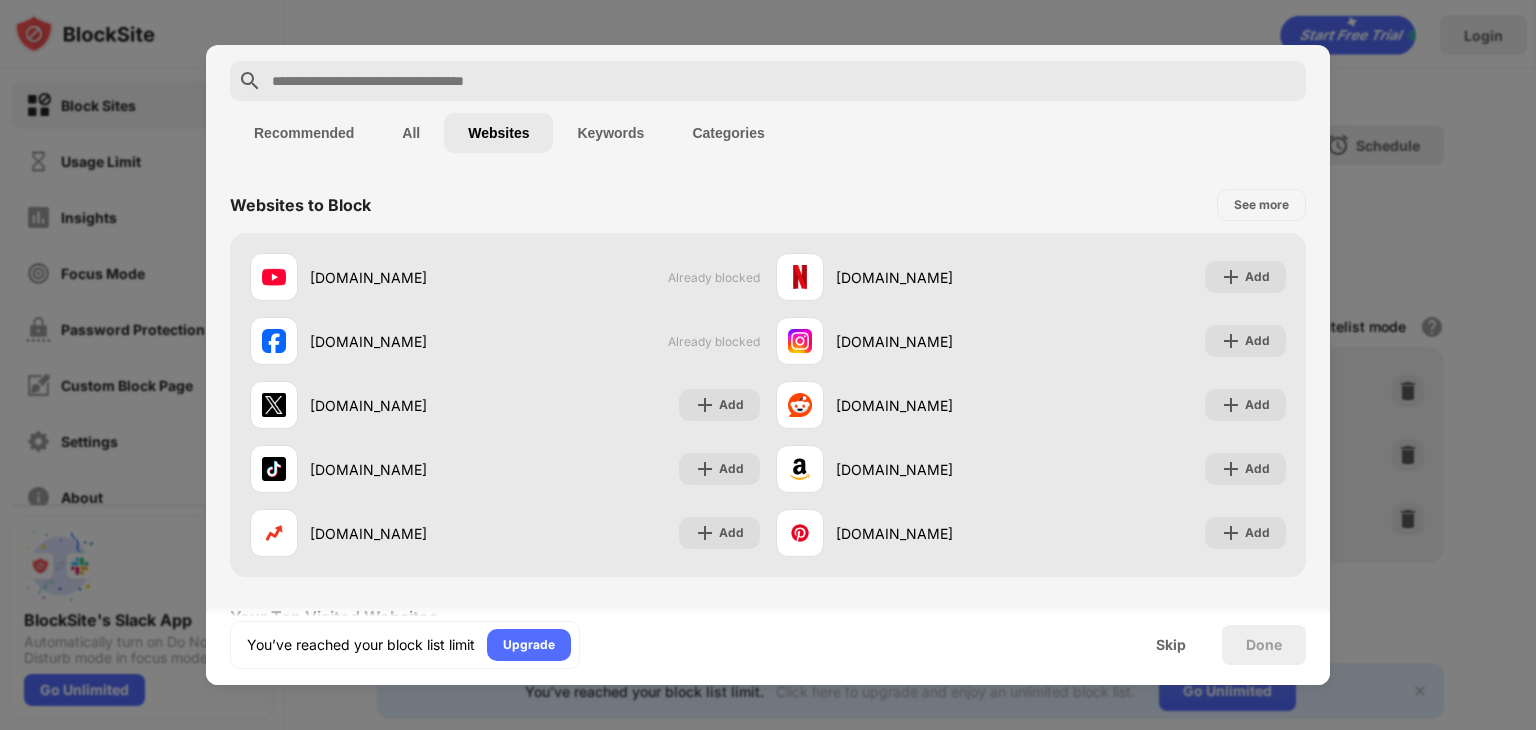 click at bounding box center [784, 81] 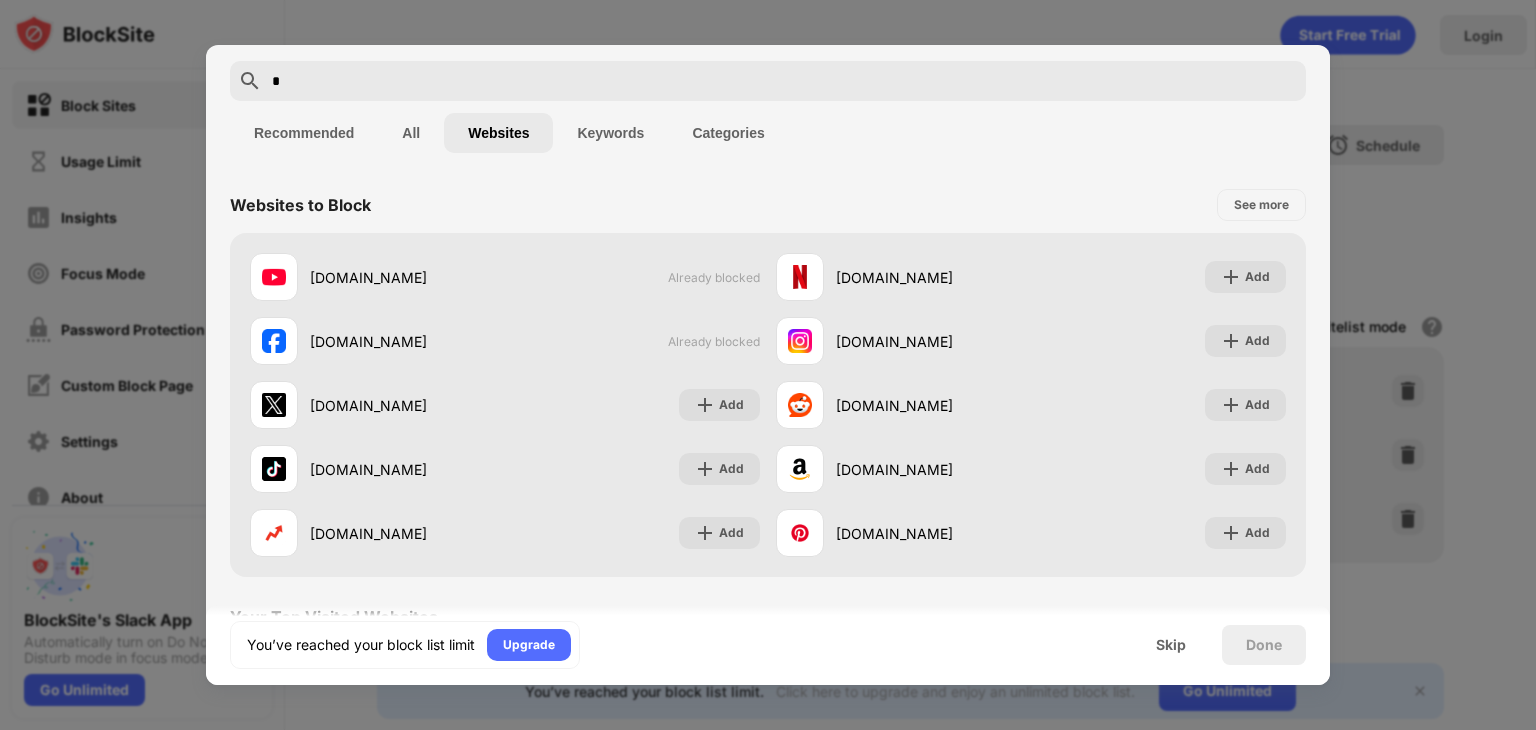 scroll, scrollTop: 0, scrollLeft: 0, axis: both 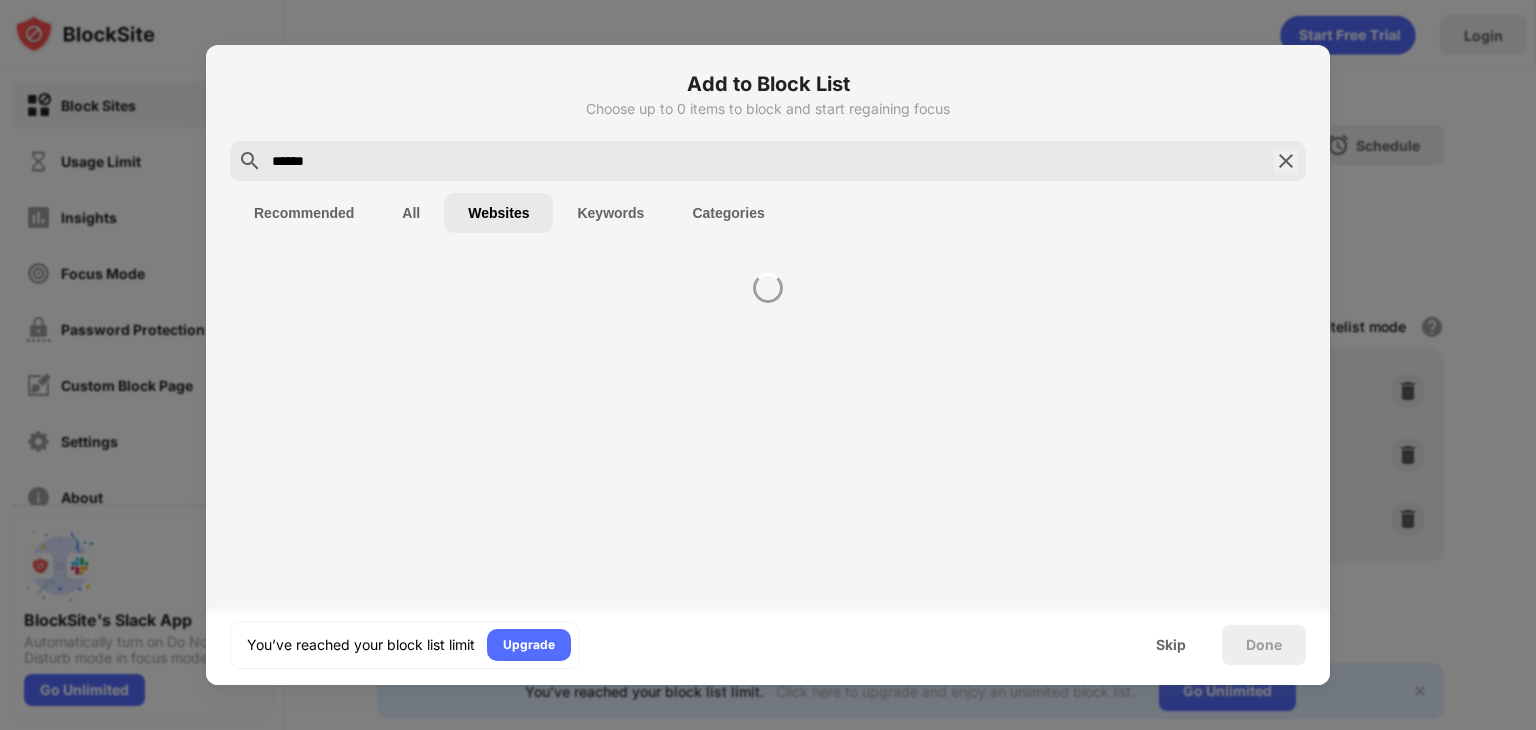 type on "*******" 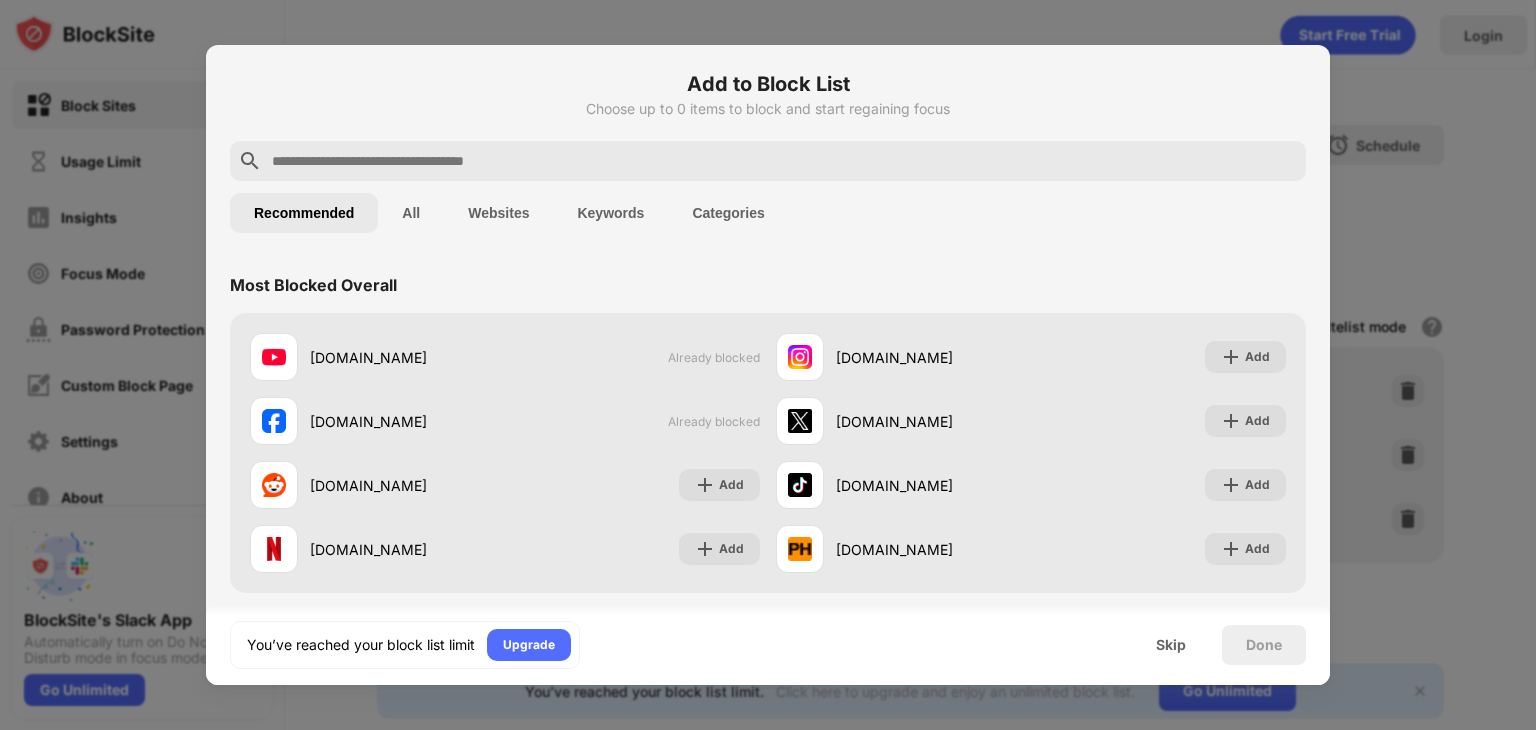 scroll, scrollTop: 0, scrollLeft: 0, axis: both 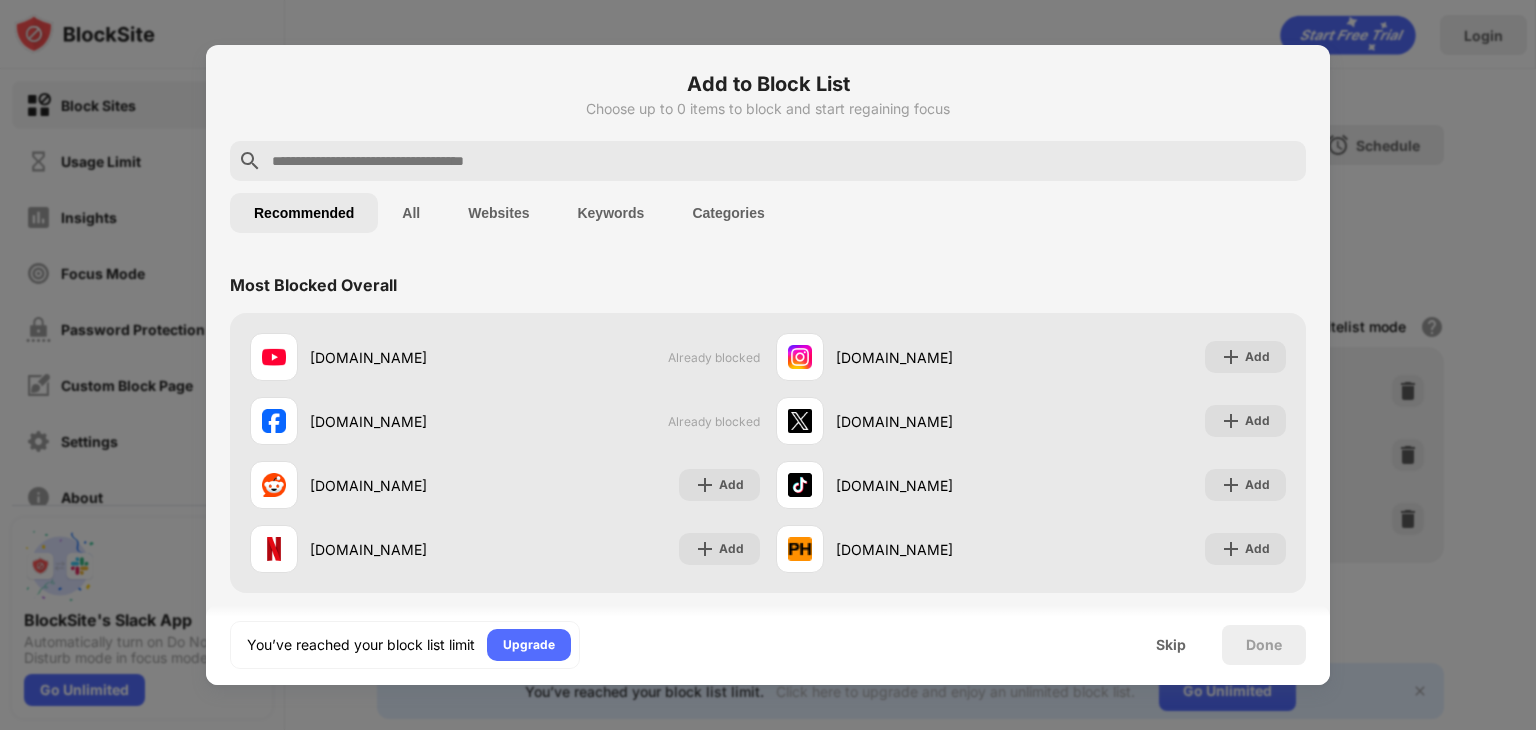 click at bounding box center (784, 161) 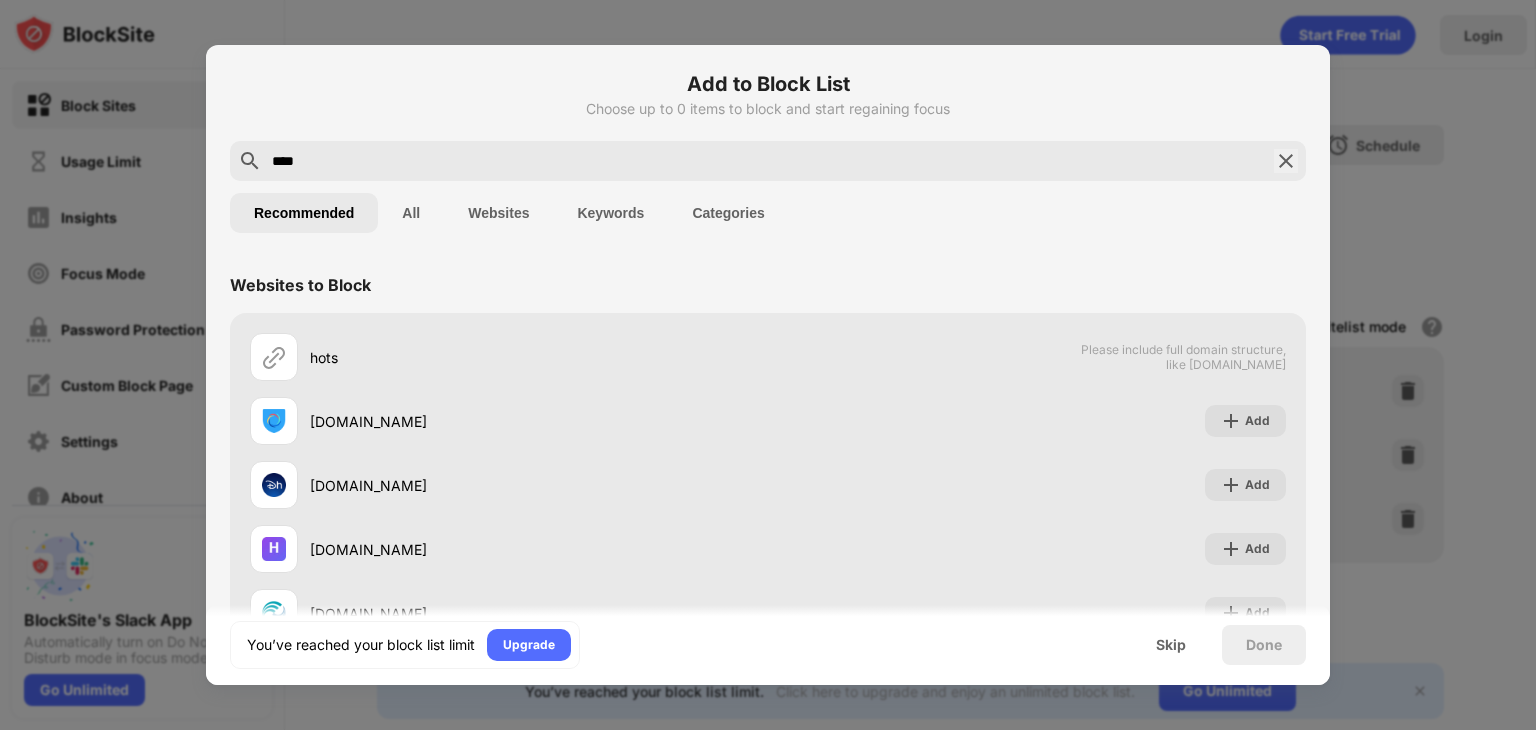 click on "****" at bounding box center [768, 161] 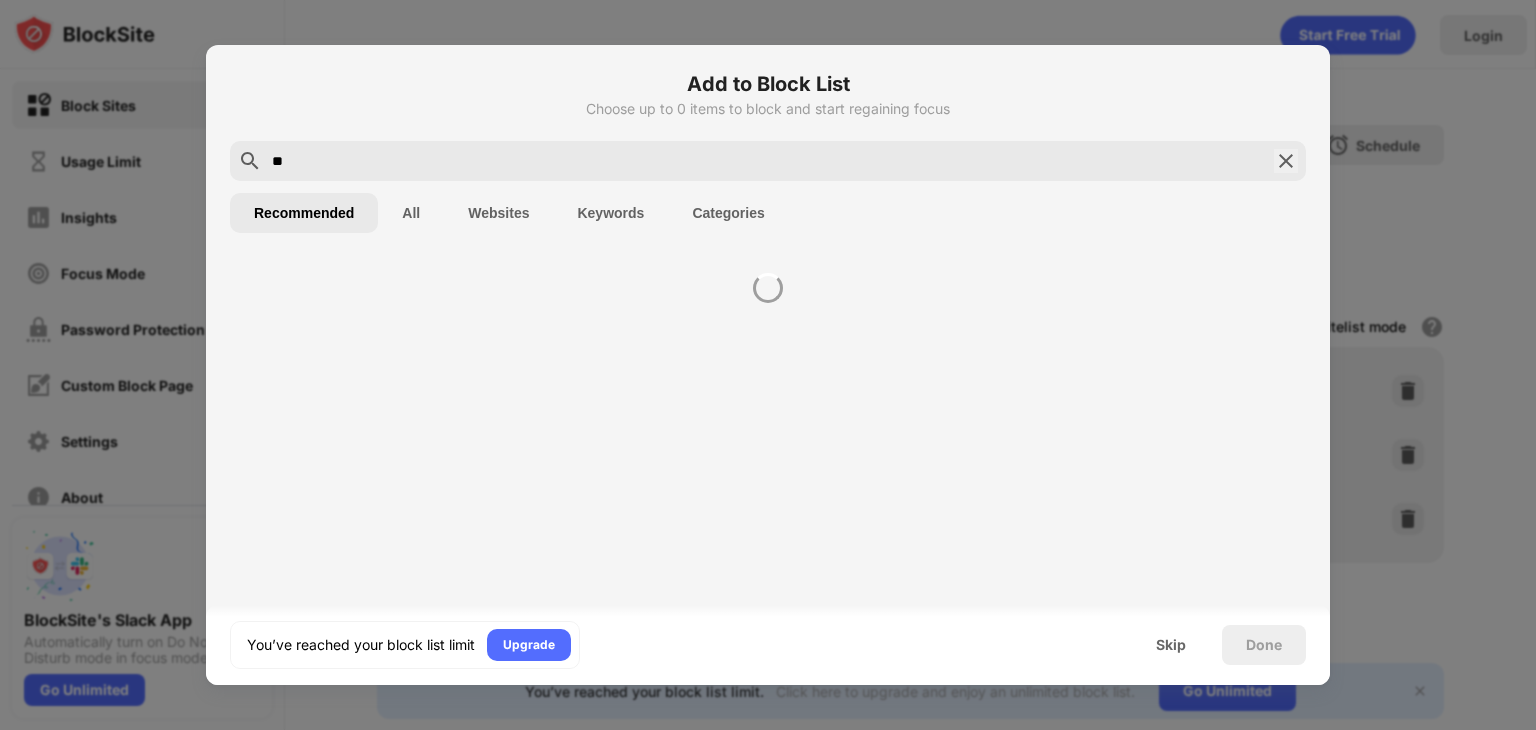 type on "*" 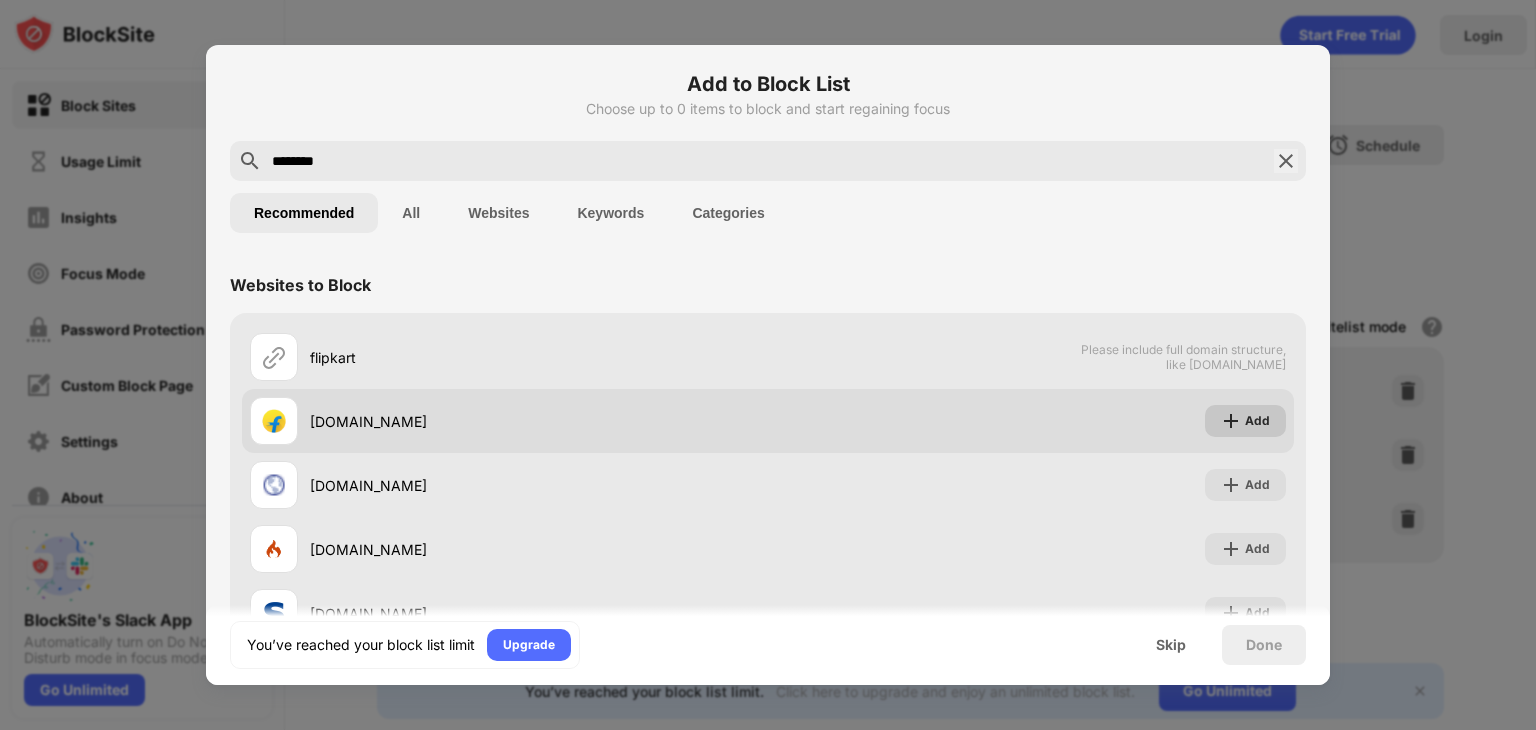 type on "********" 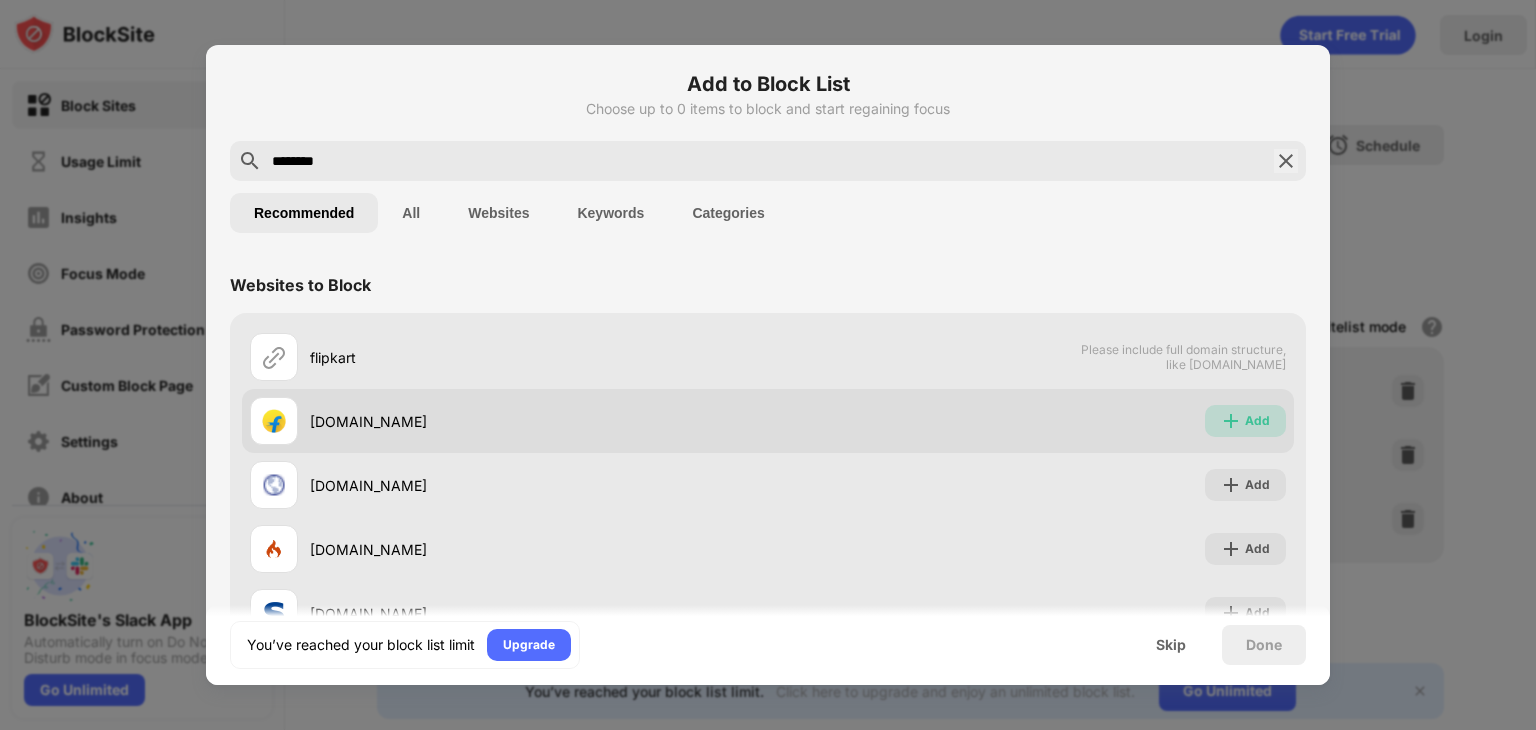 click on "Add" at bounding box center [1257, 421] 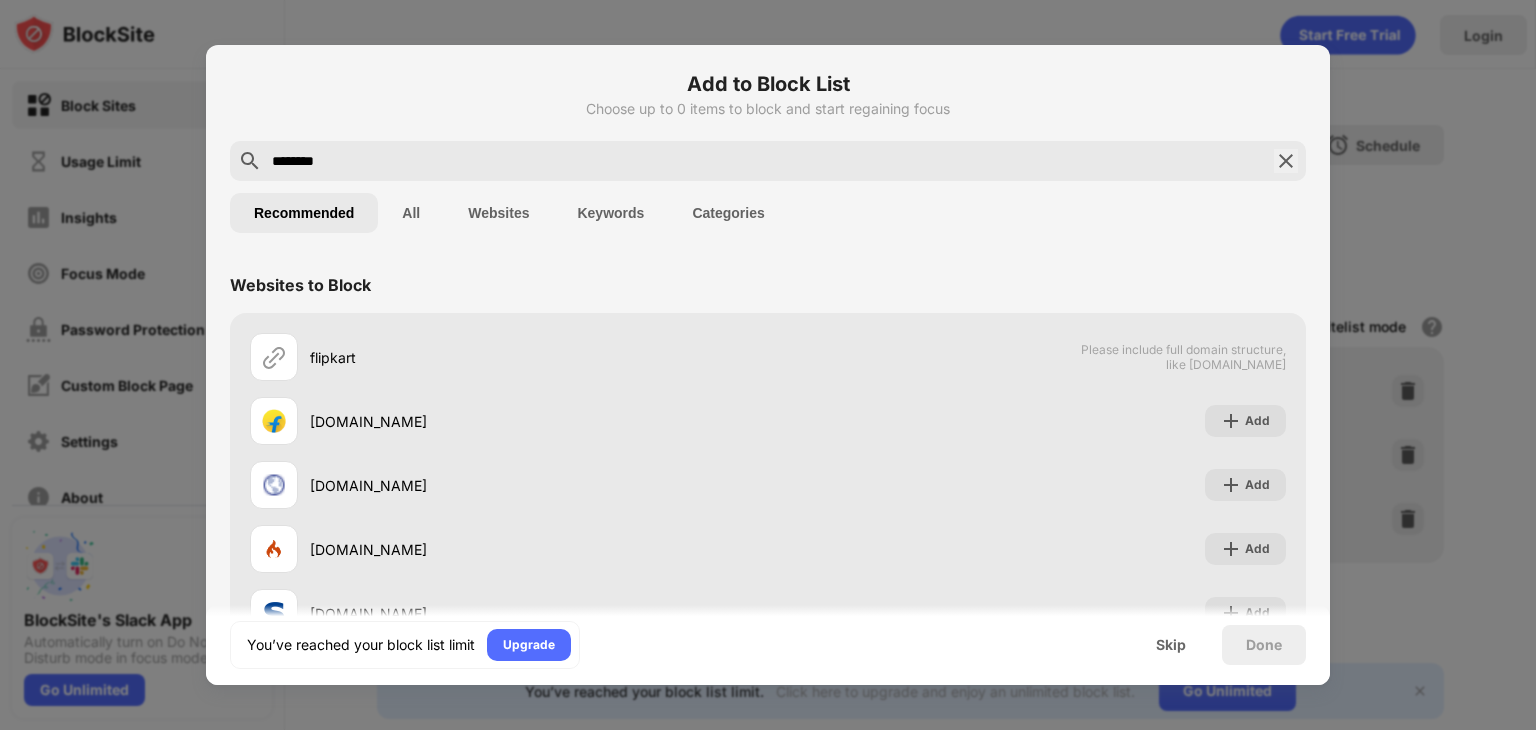 click at bounding box center [1286, 161] 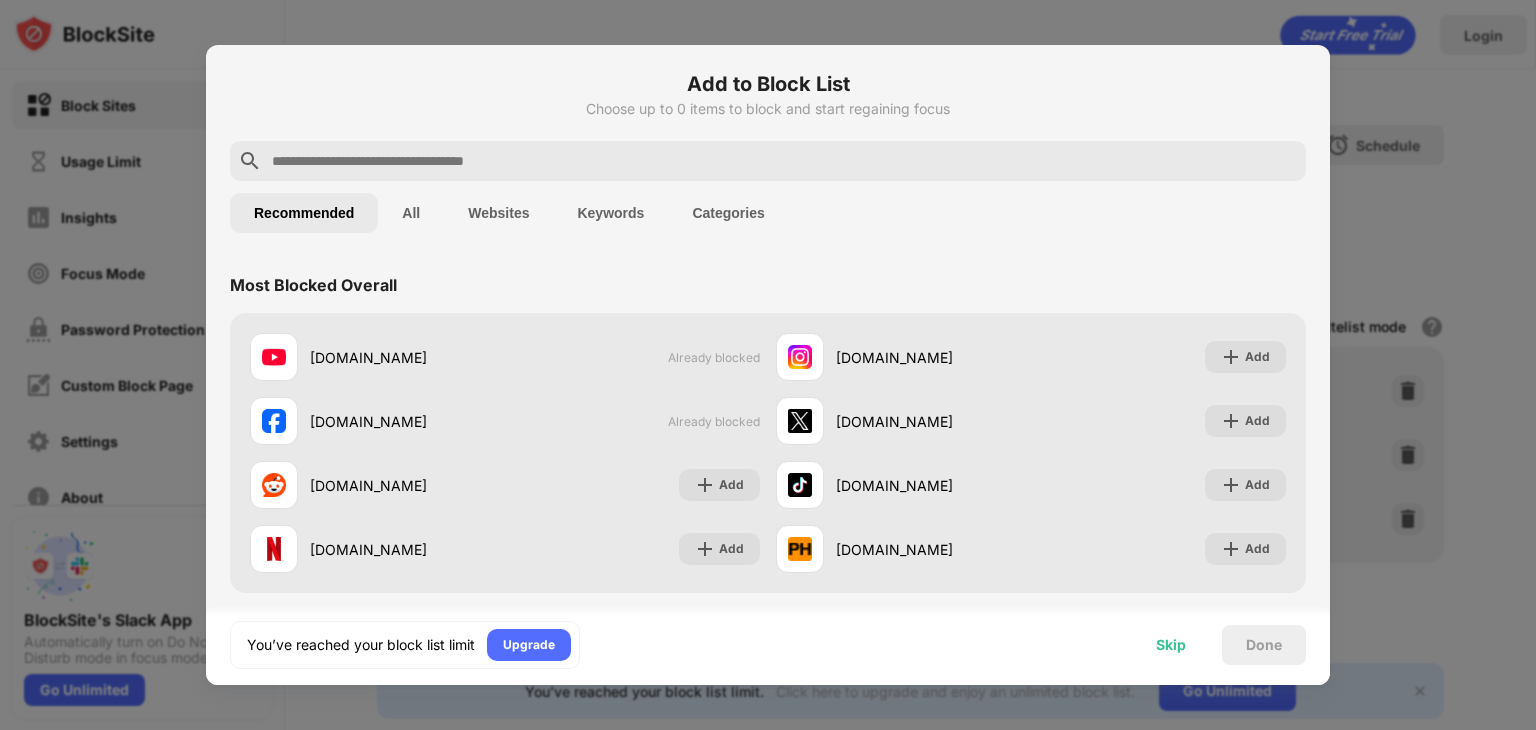 click on "Skip" at bounding box center [1171, 645] 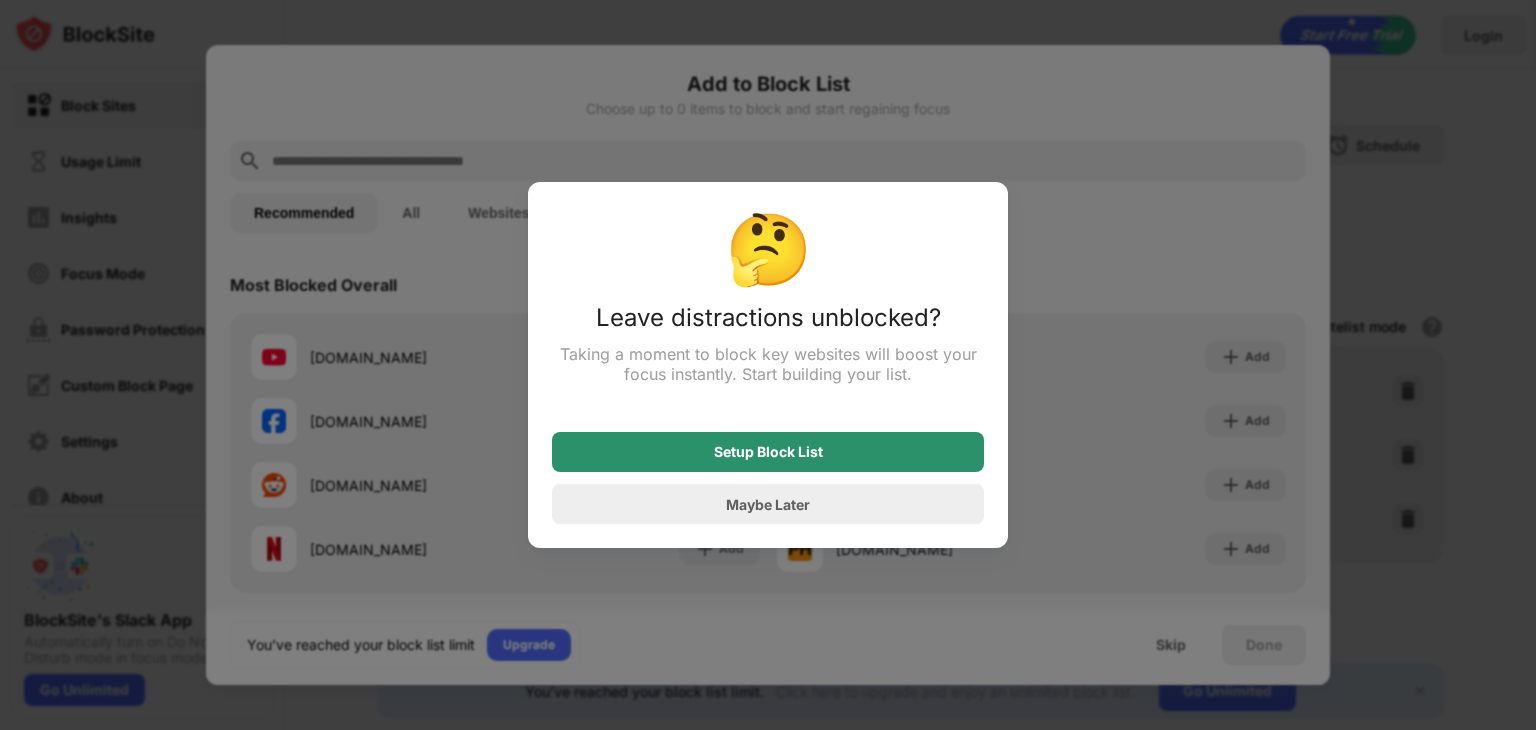click on "Setup Block List" at bounding box center (768, 452) 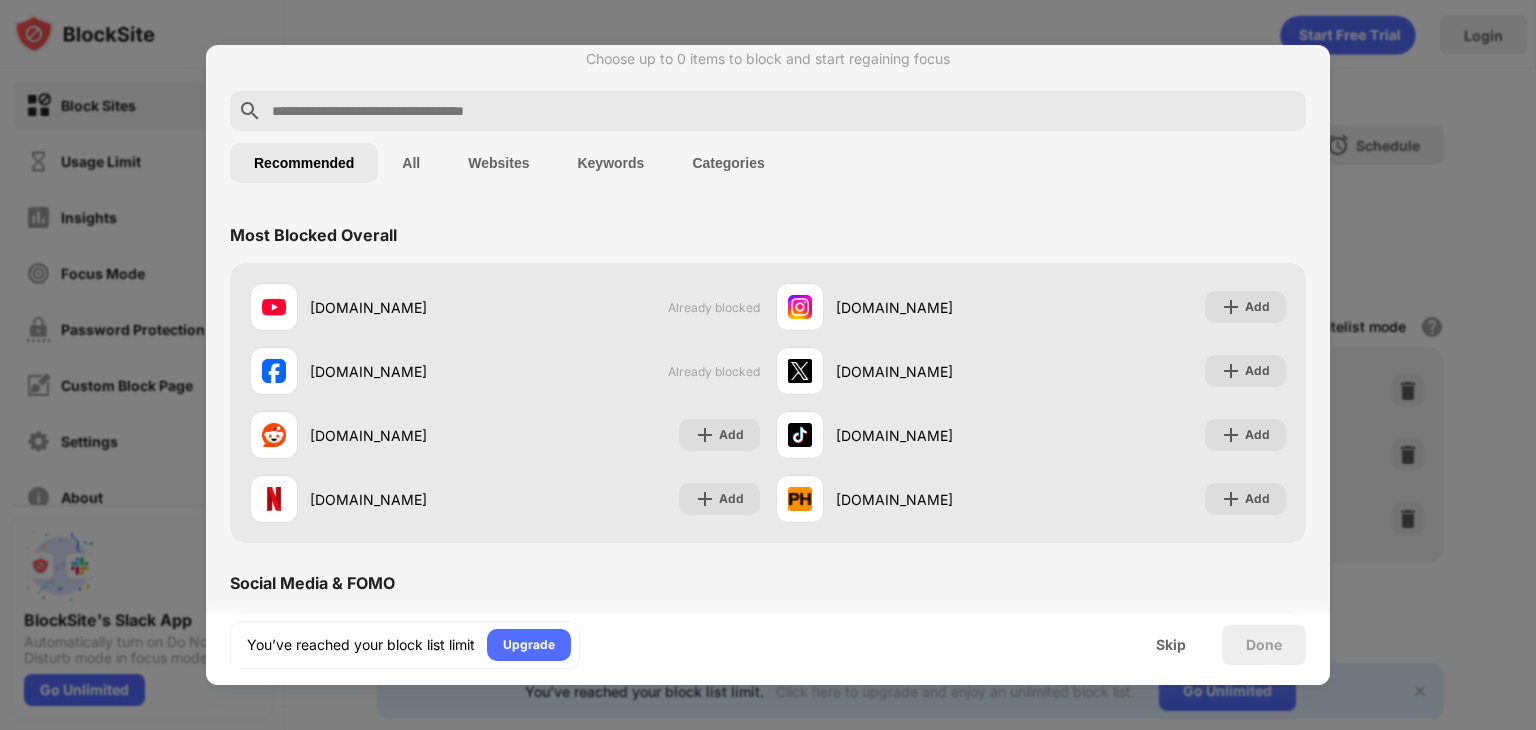 scroll, scrollTop: 52, scrollLeft: 0, axis: vertical 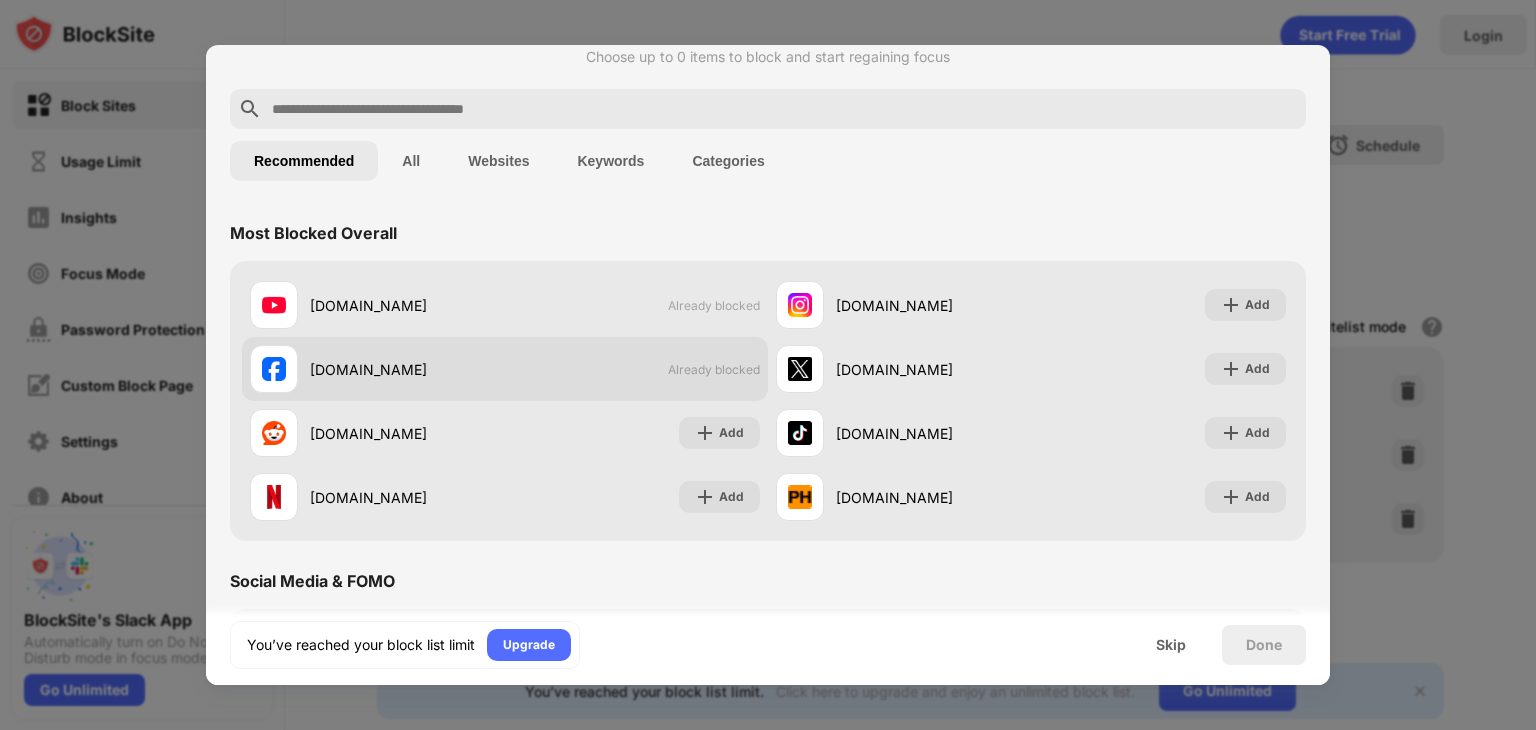 click on "Already blocked" at bounding box center (714, 369) 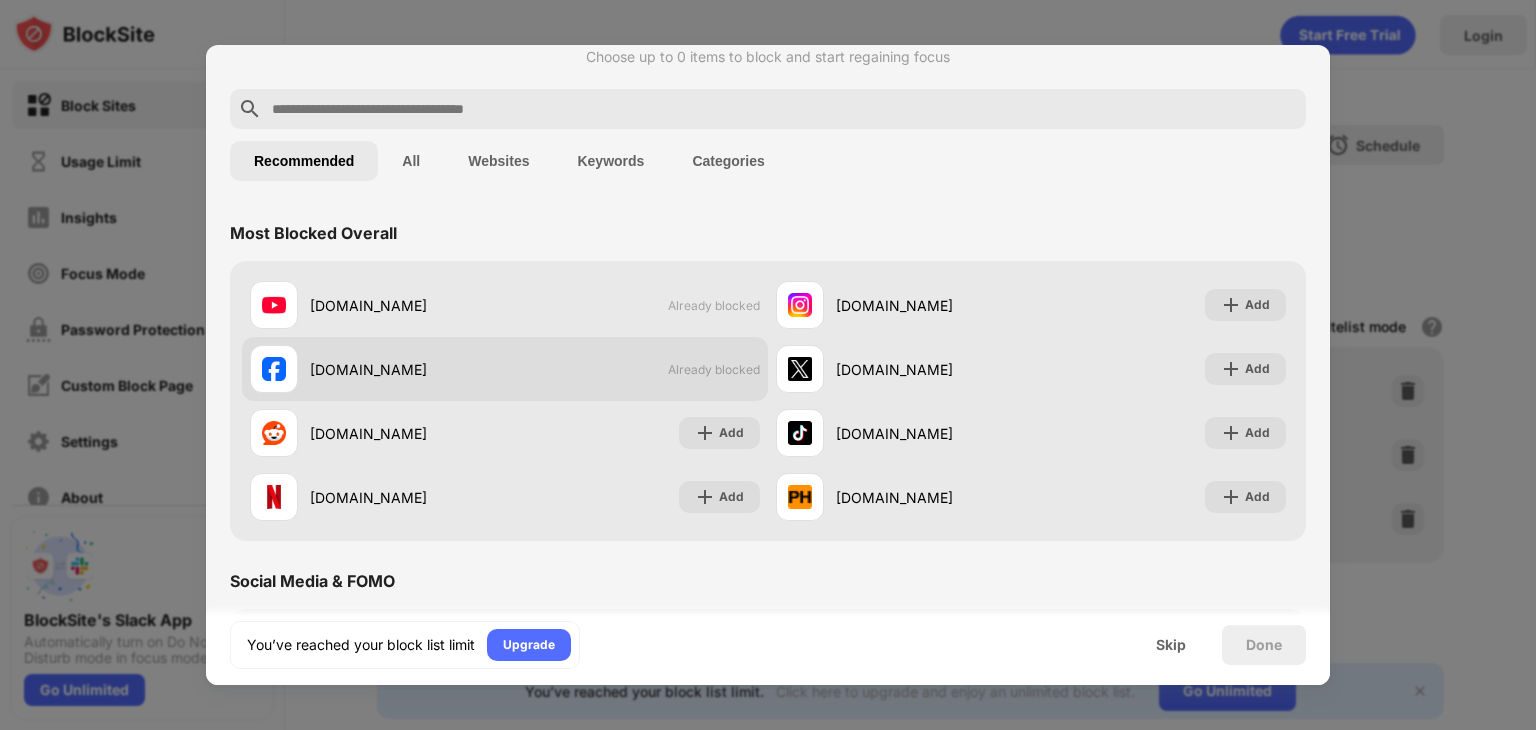 click on "Already blocked" at bounding box center (714, 369) 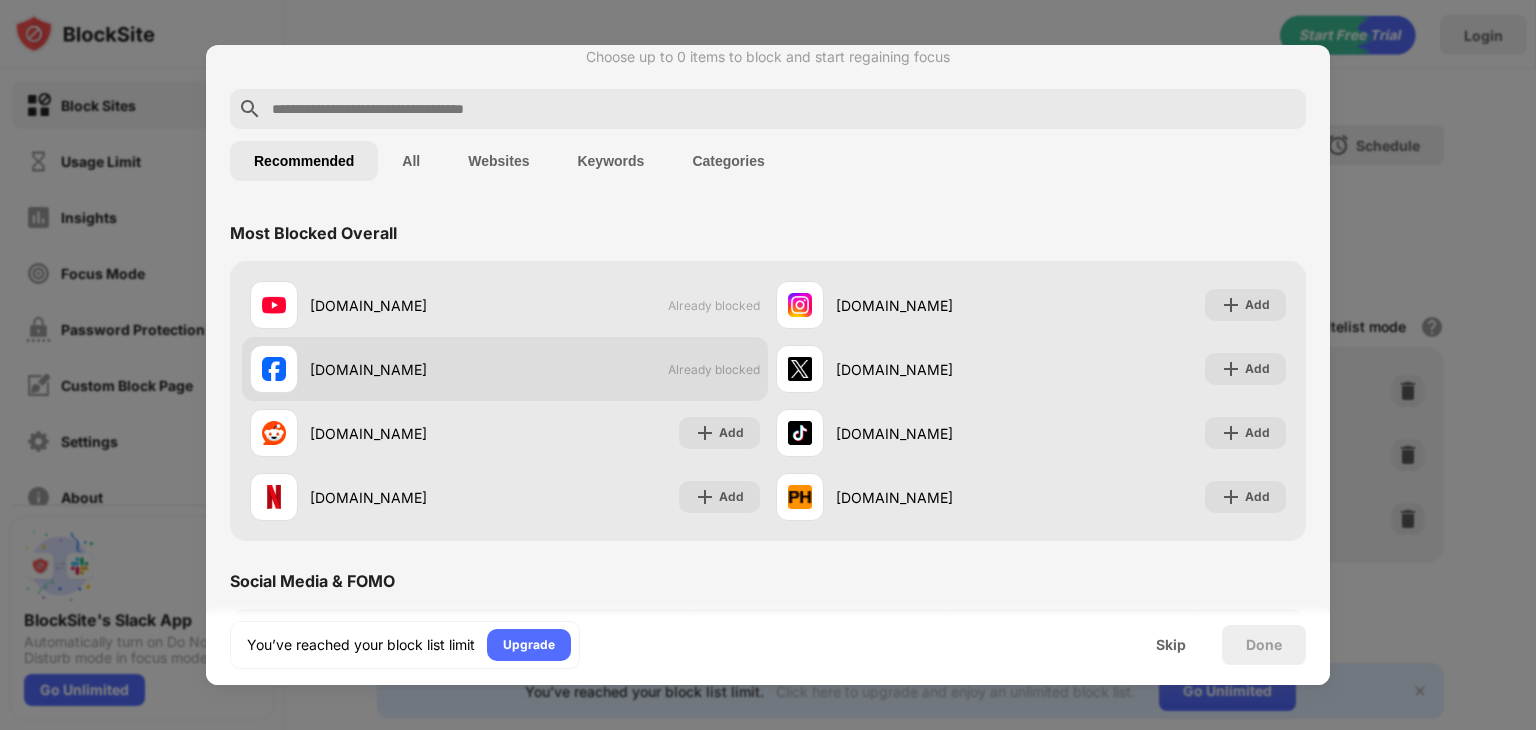 click on "Already blocked" at bounding box center (714, 369) 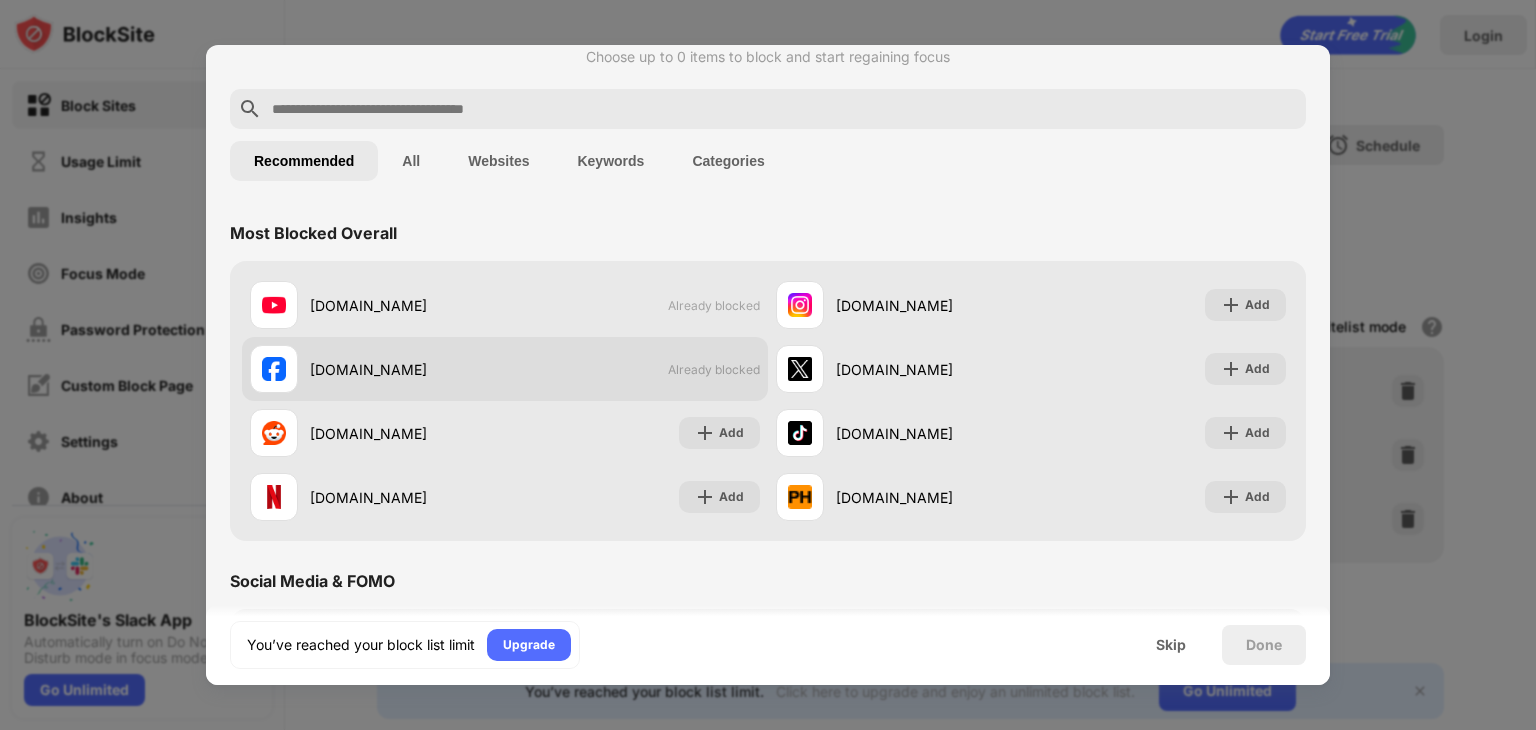 click on "Already blocked" at bounding box center (714, 369) 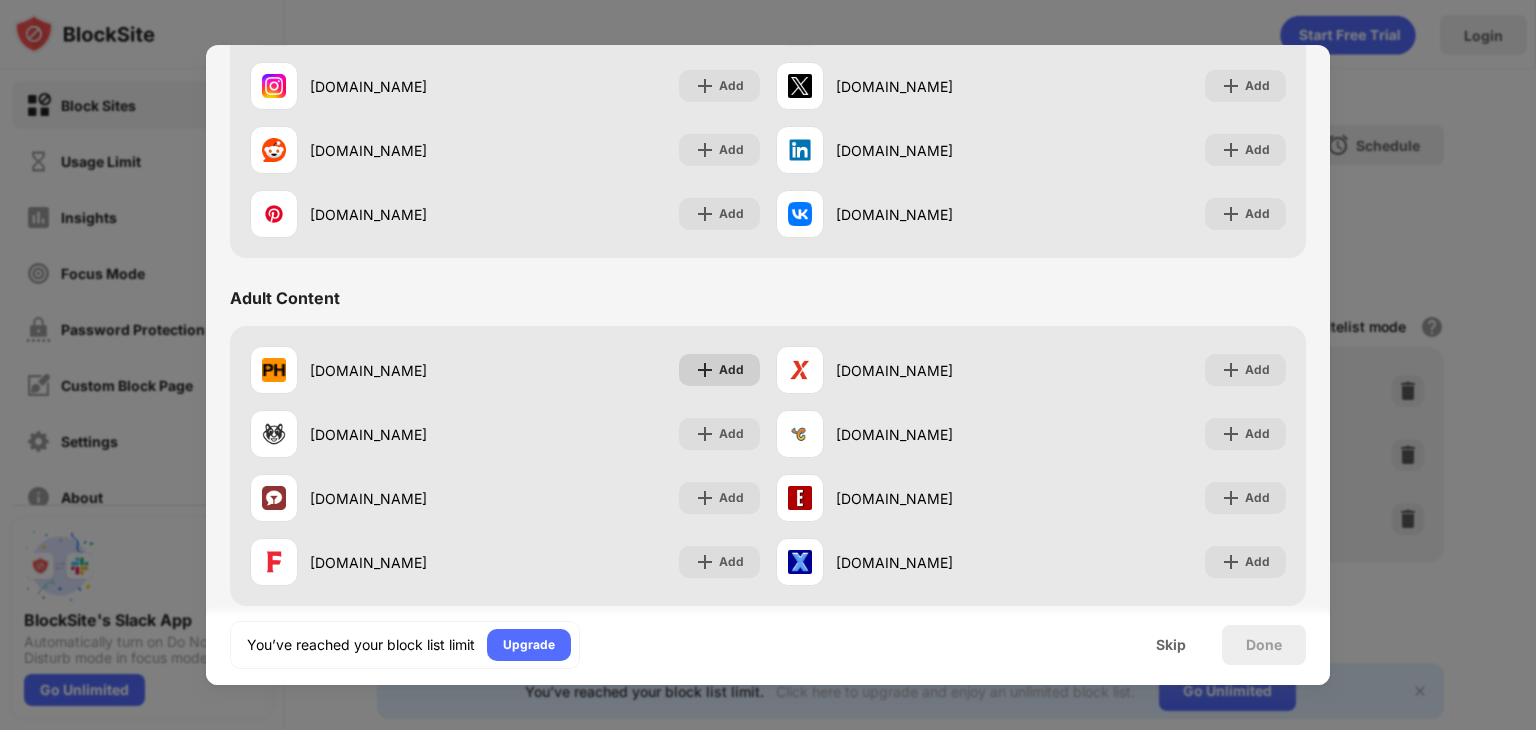 scroll, scrollTop: 812, scrollLeft: 0, axis: vertical 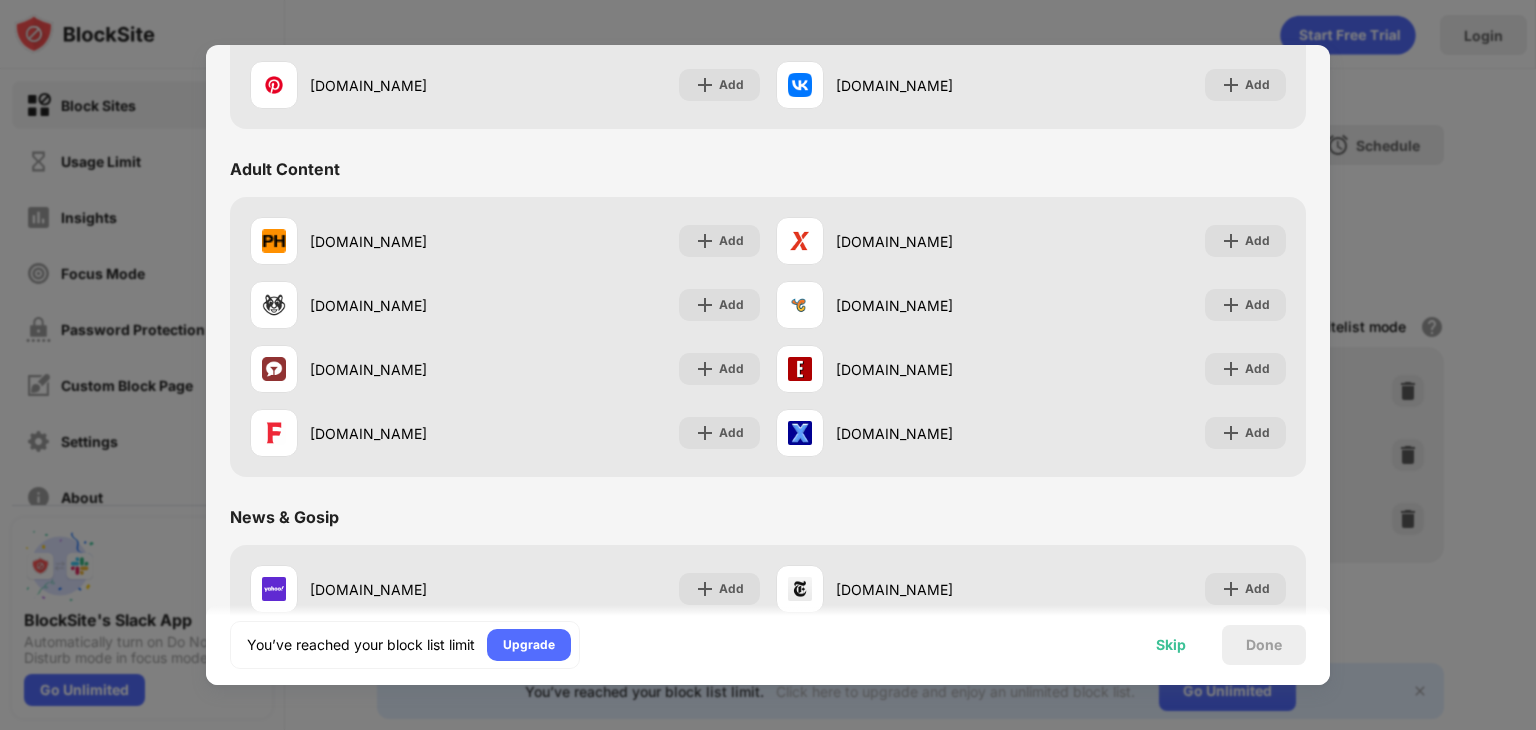click on "Skip" at bounding box center (1171, 645) 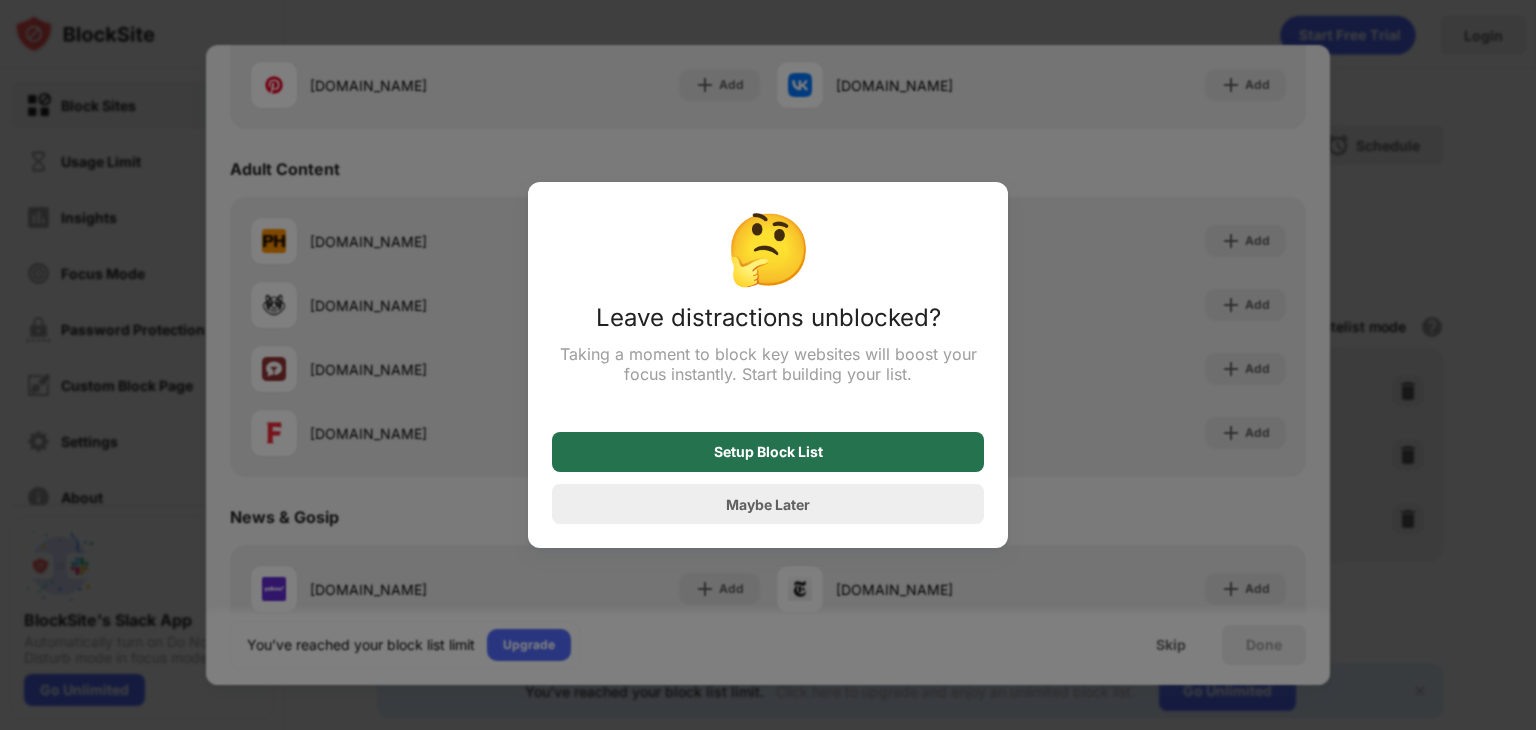 click on "Setup Block List" at bounding box center (768, 452) 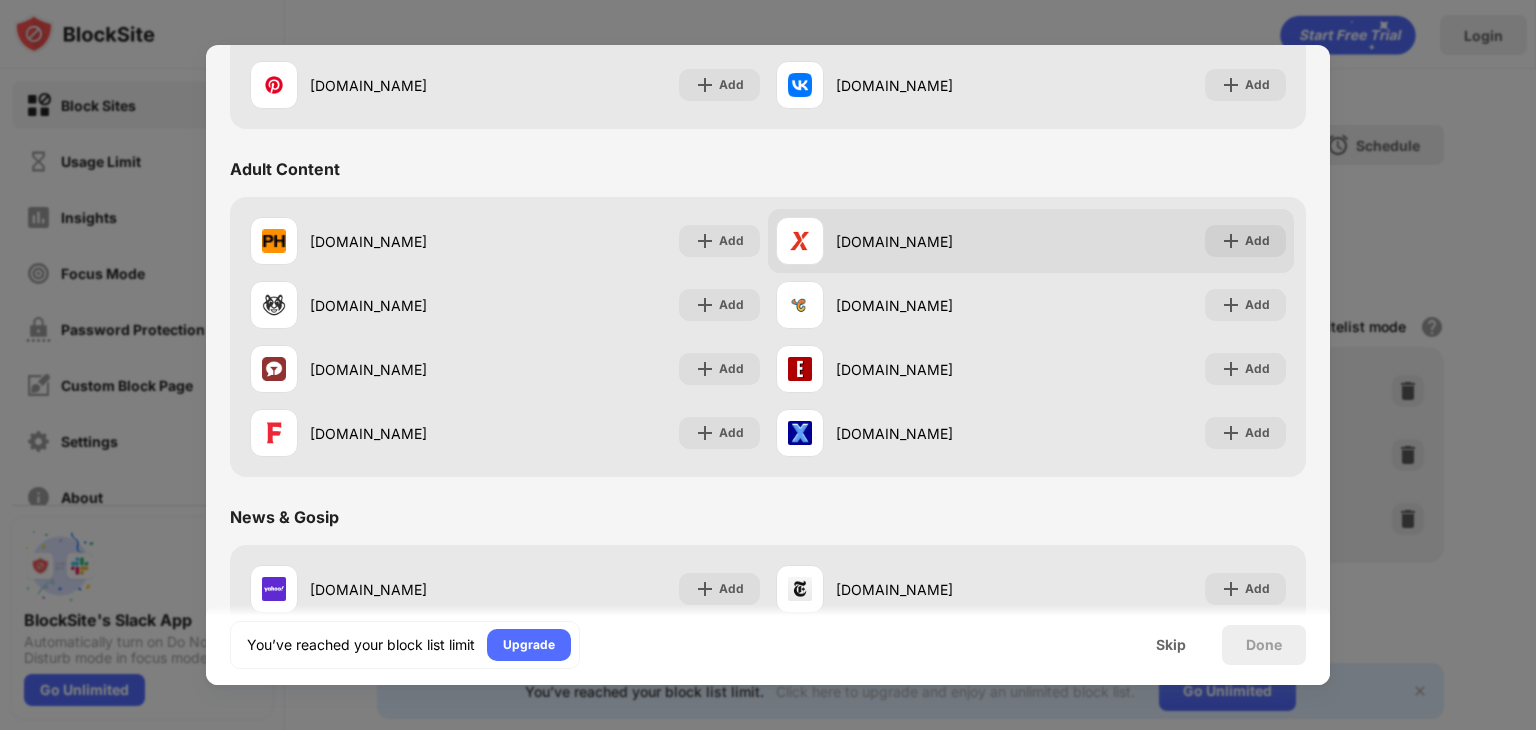 scroll, scrollTop: 0, scrollLeft: 0, axis: both 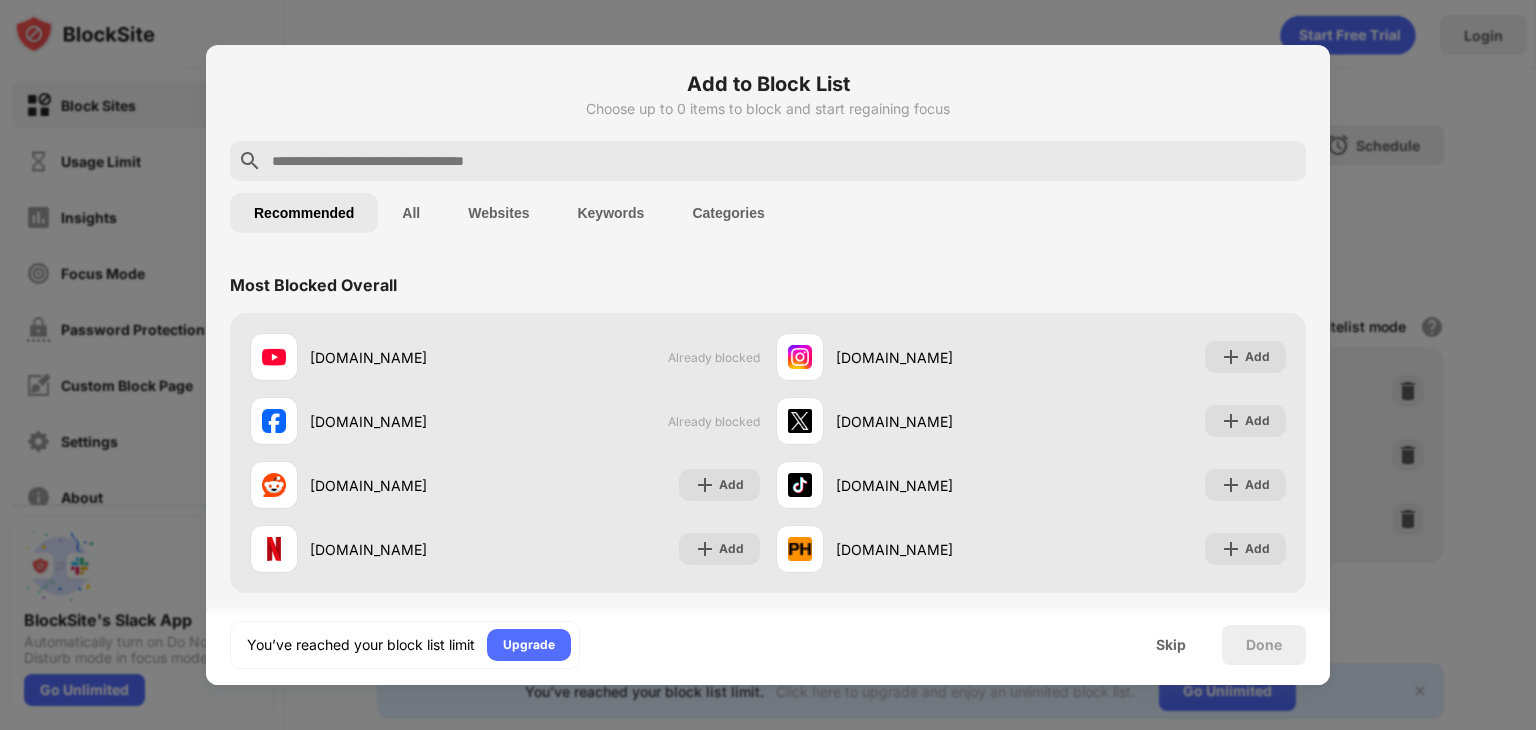 click on "Categories" at bounding box center (728, 213) 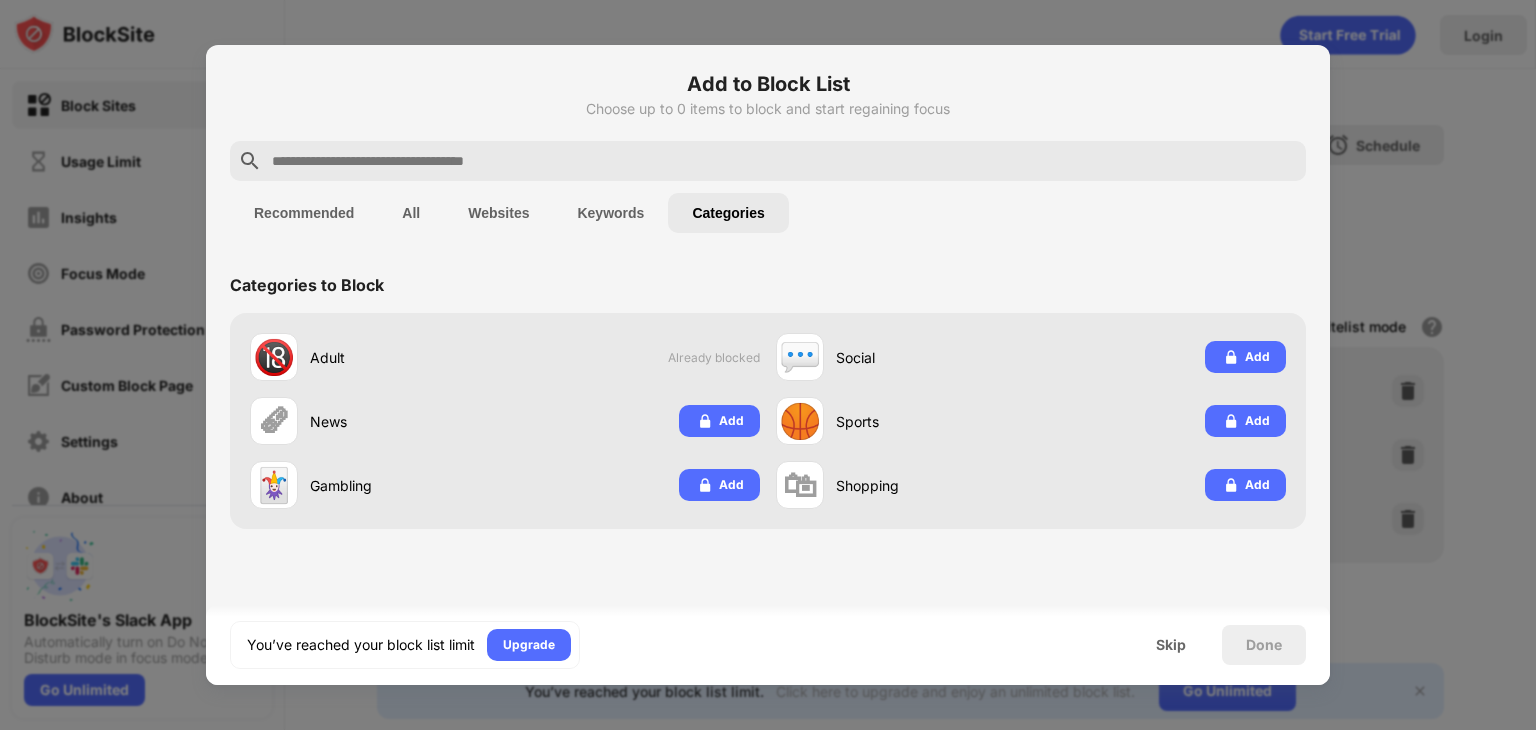 click on "Recommended" at bounding box center [304, 213] 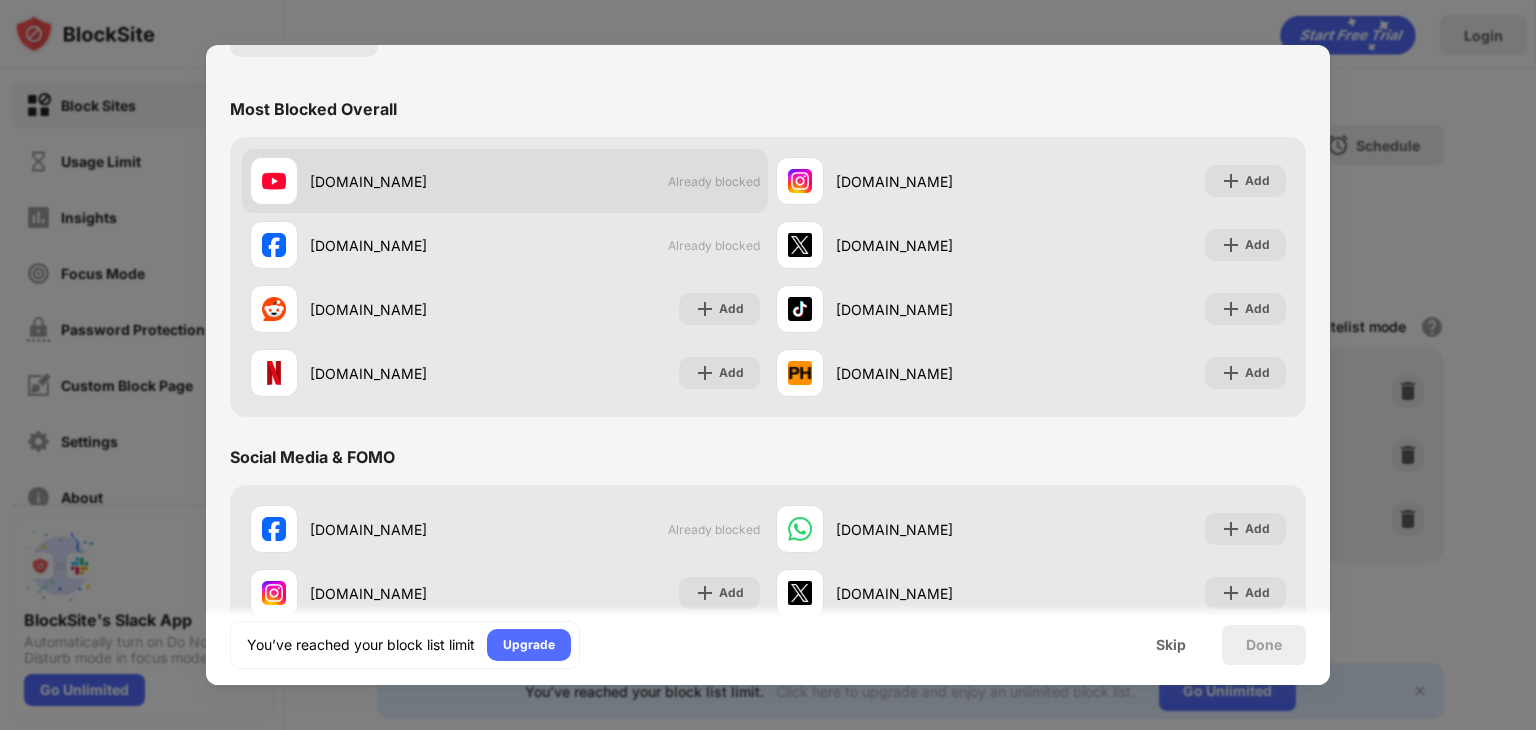 scroll, scrollTop: 470, scrollLeft: 0, axis: vertical 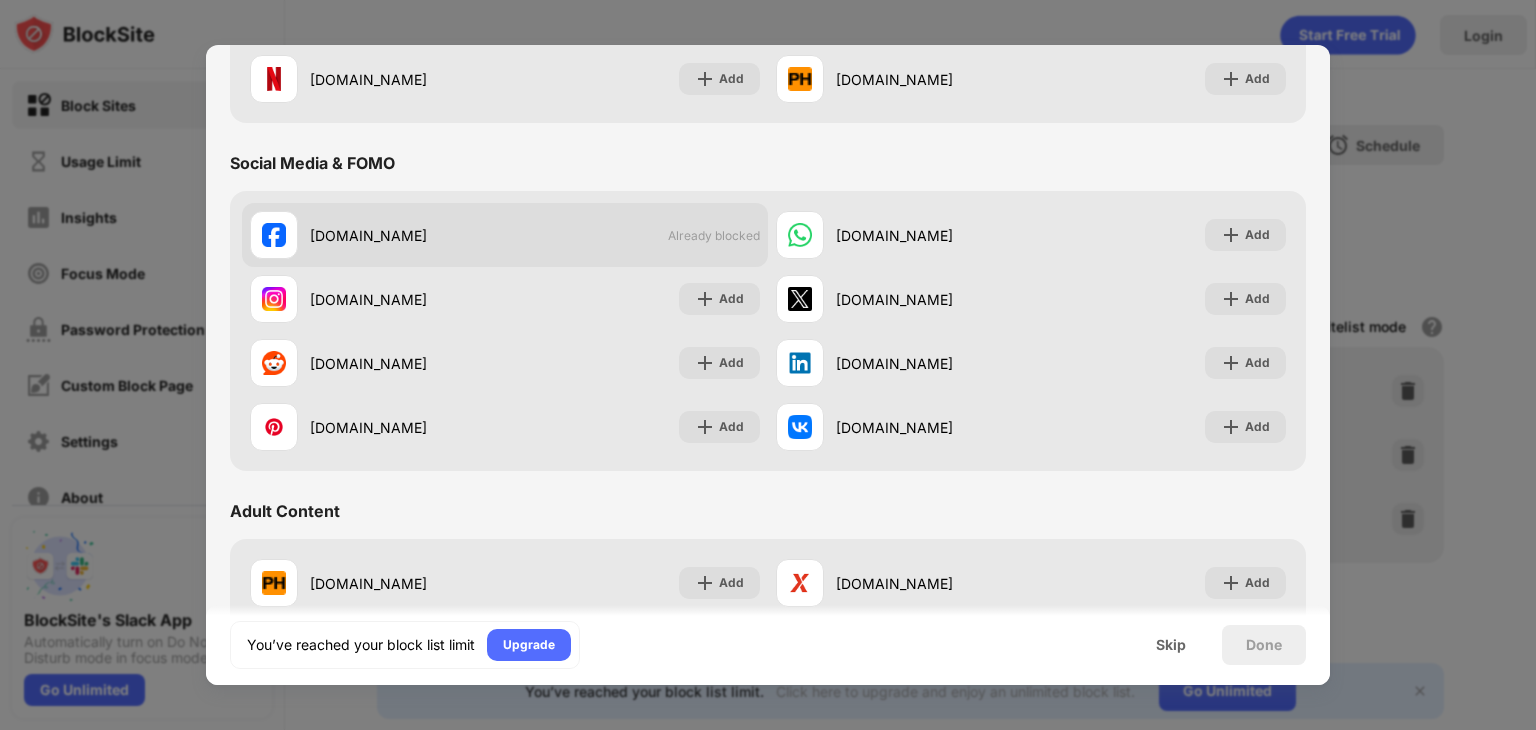 click on "Already blocked" at bounding box center (714, 235) 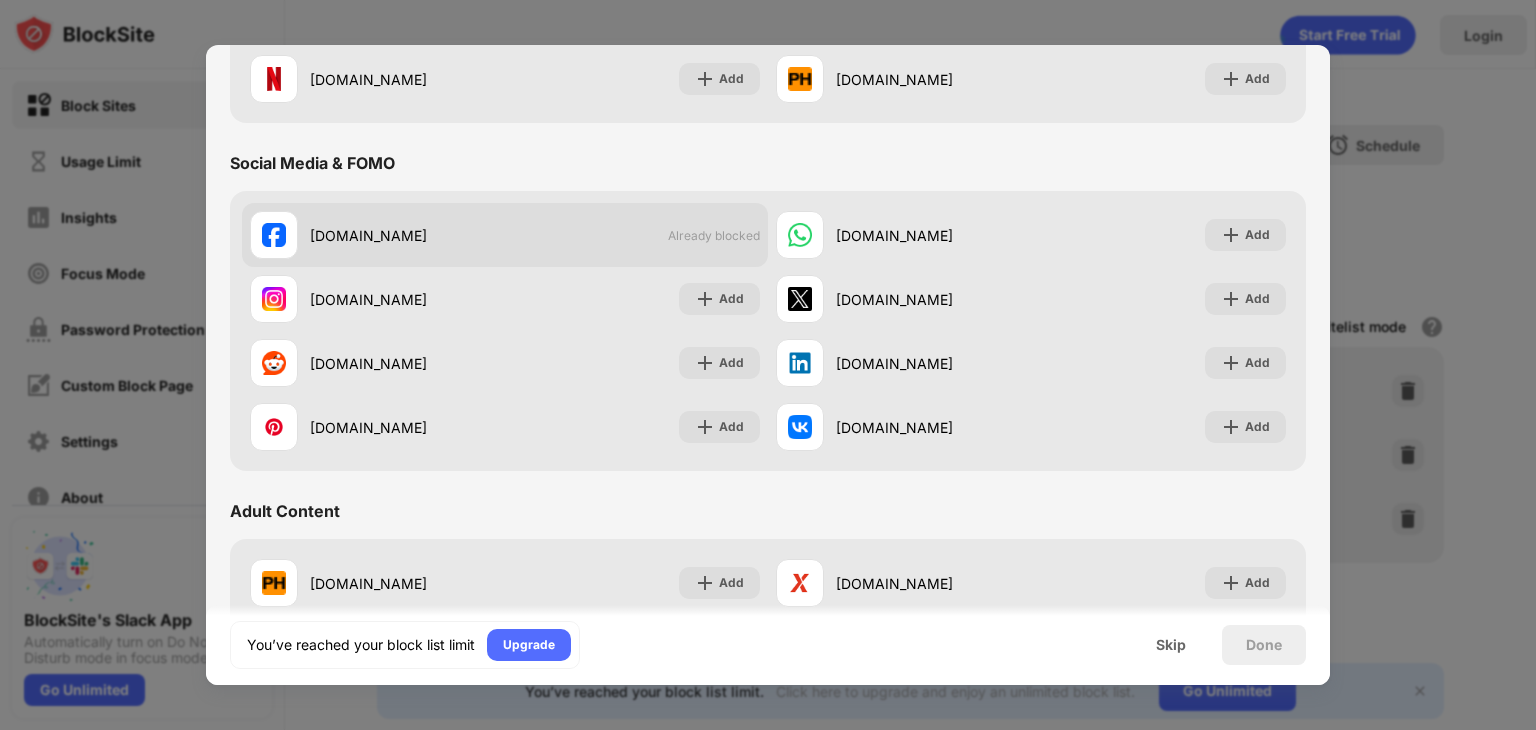 click on "[DOMAIN_NAME] Already blocked" at bounding box center [505, 235] 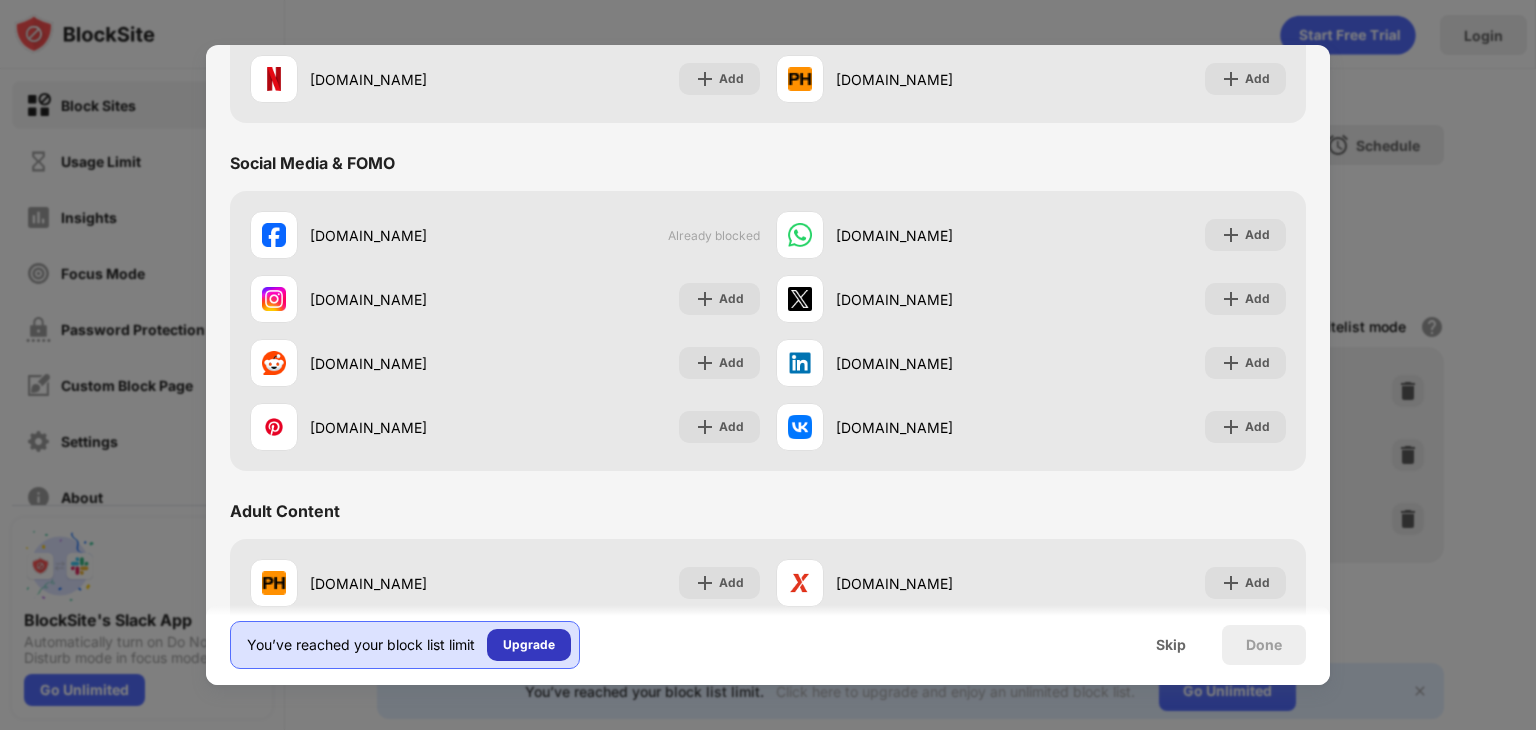click on "Upgrade" at bounding box center (529, 645) 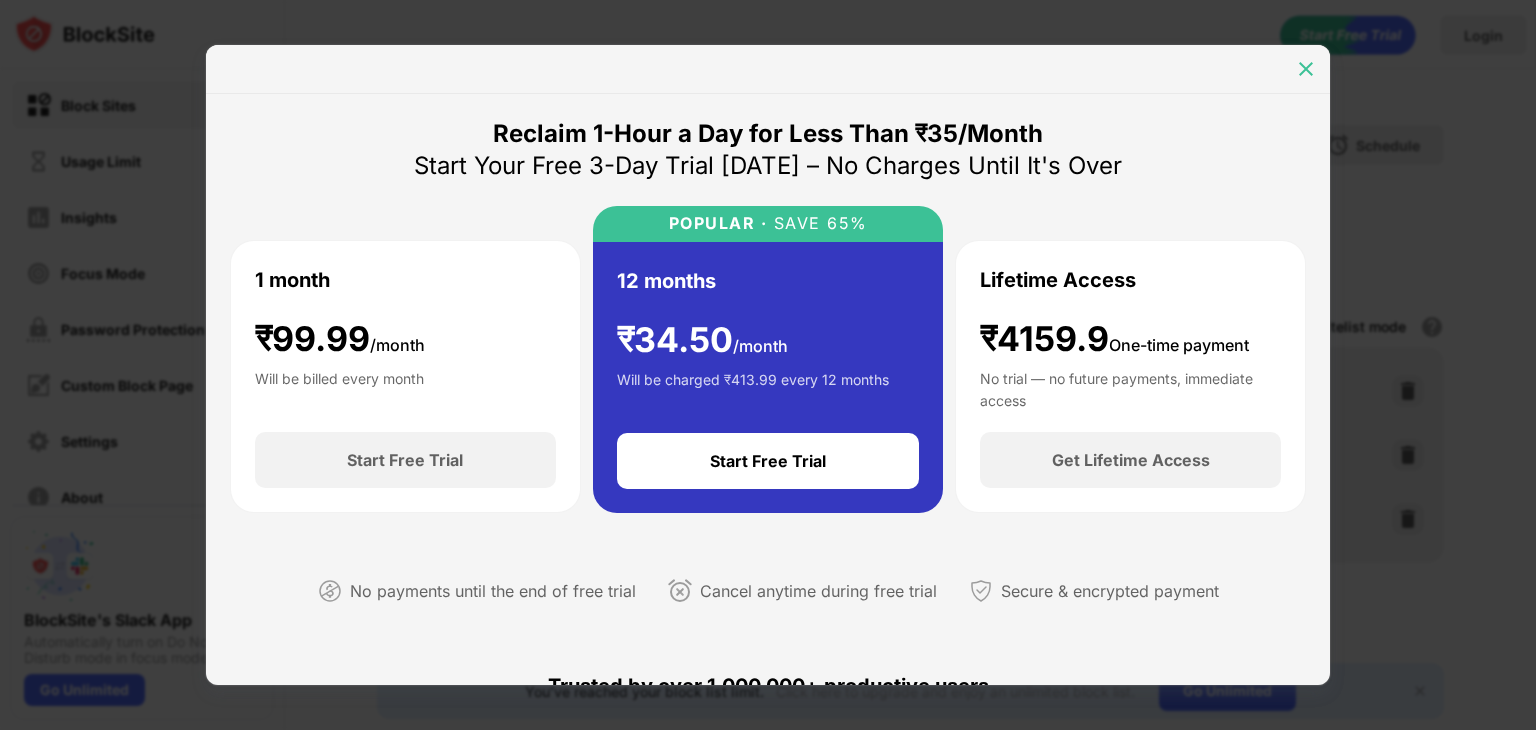 click at bounding box center [1306, 69] 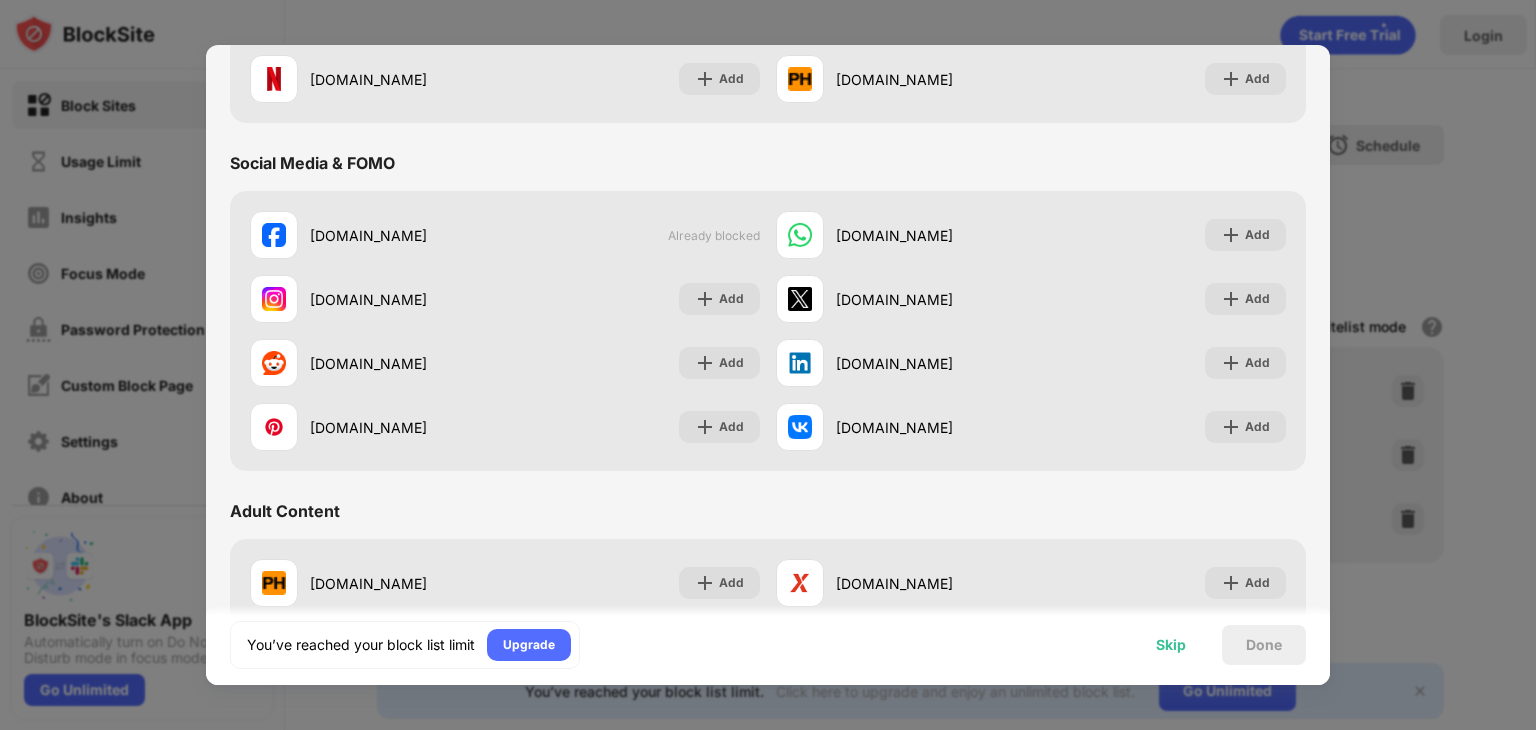 click on "Skip" at bounding box center [1171, 645] 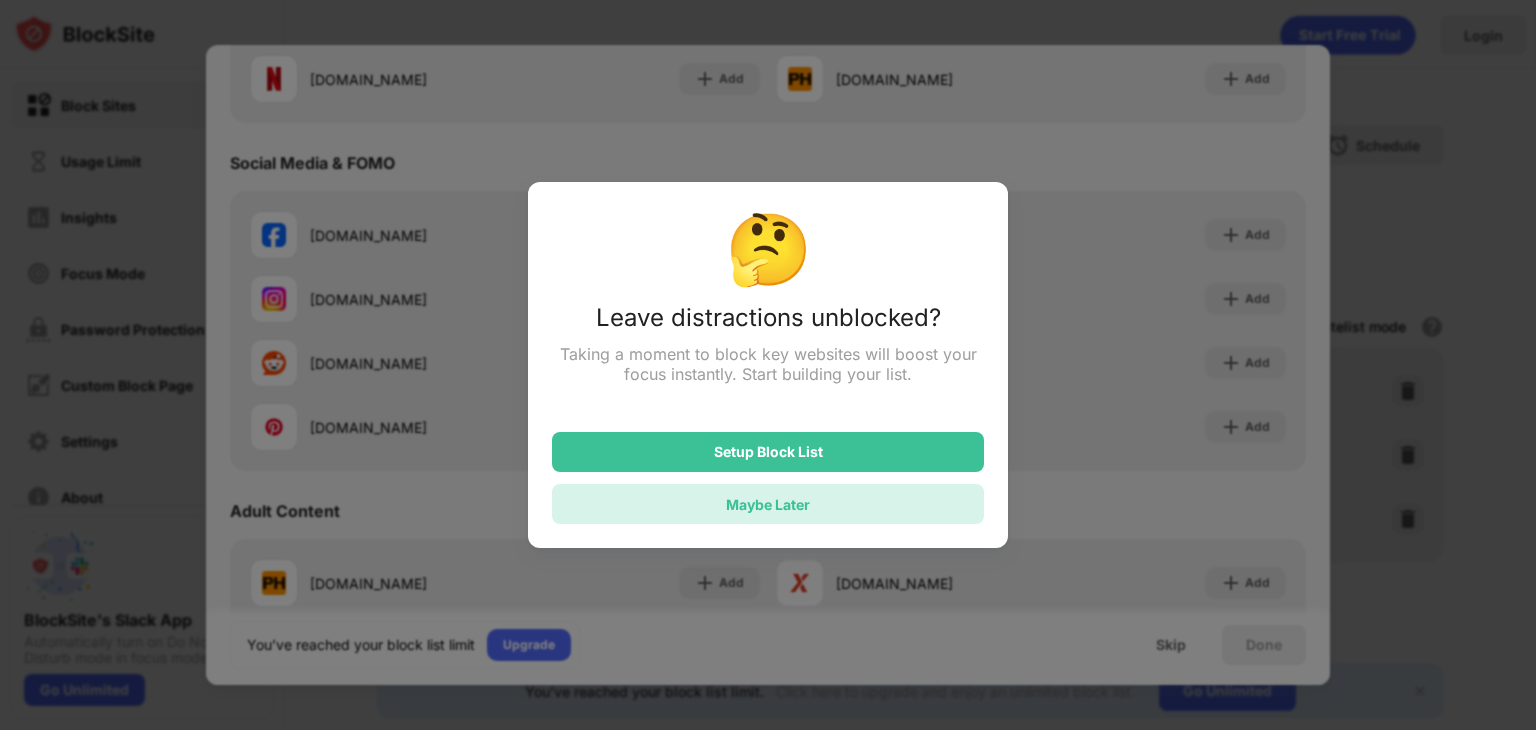 click on "Maybe Later" at bounding box center [768, 504] 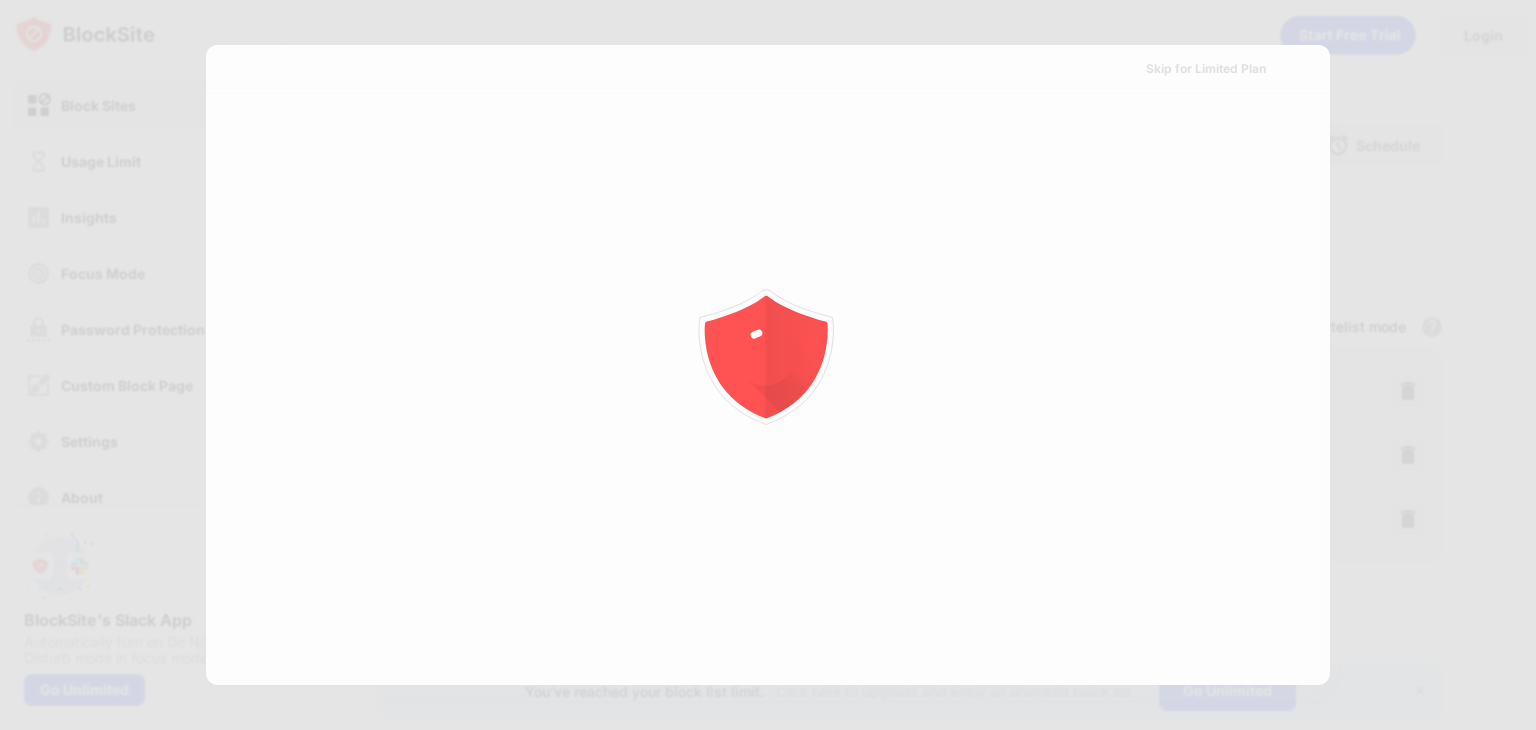 scroll, scrollTop: 0, scrollLeft: 0, axis: both 